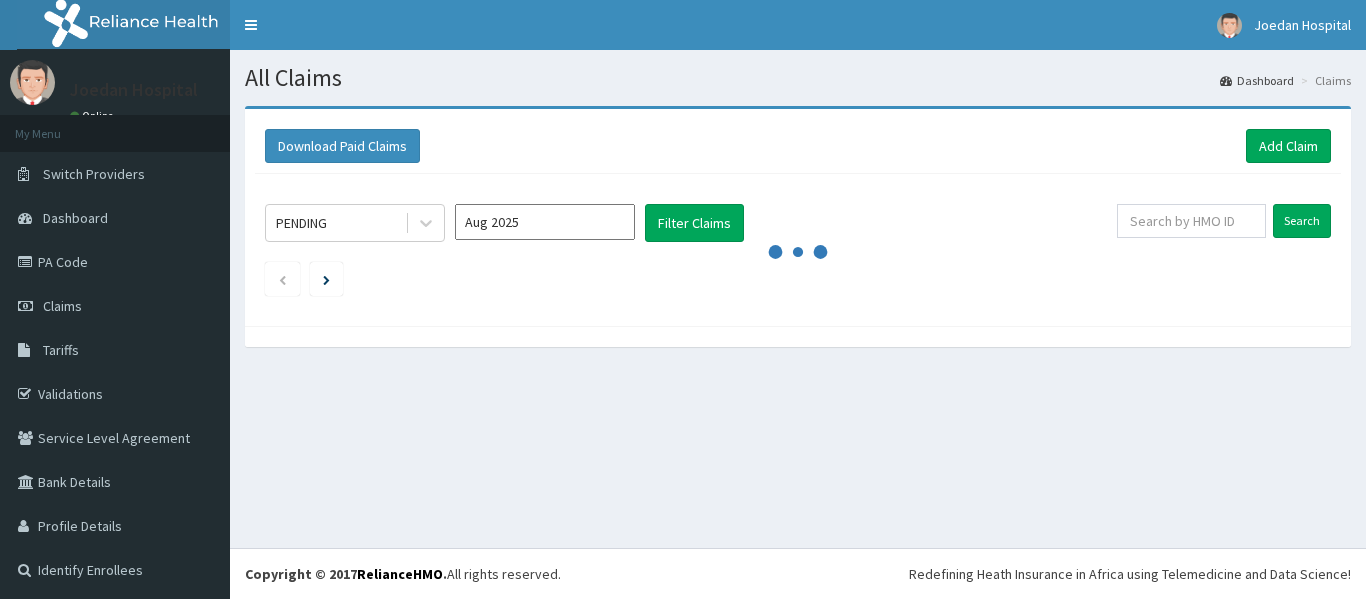 scroll, scrollTop: 0, scrollLeft: 0, axis: both 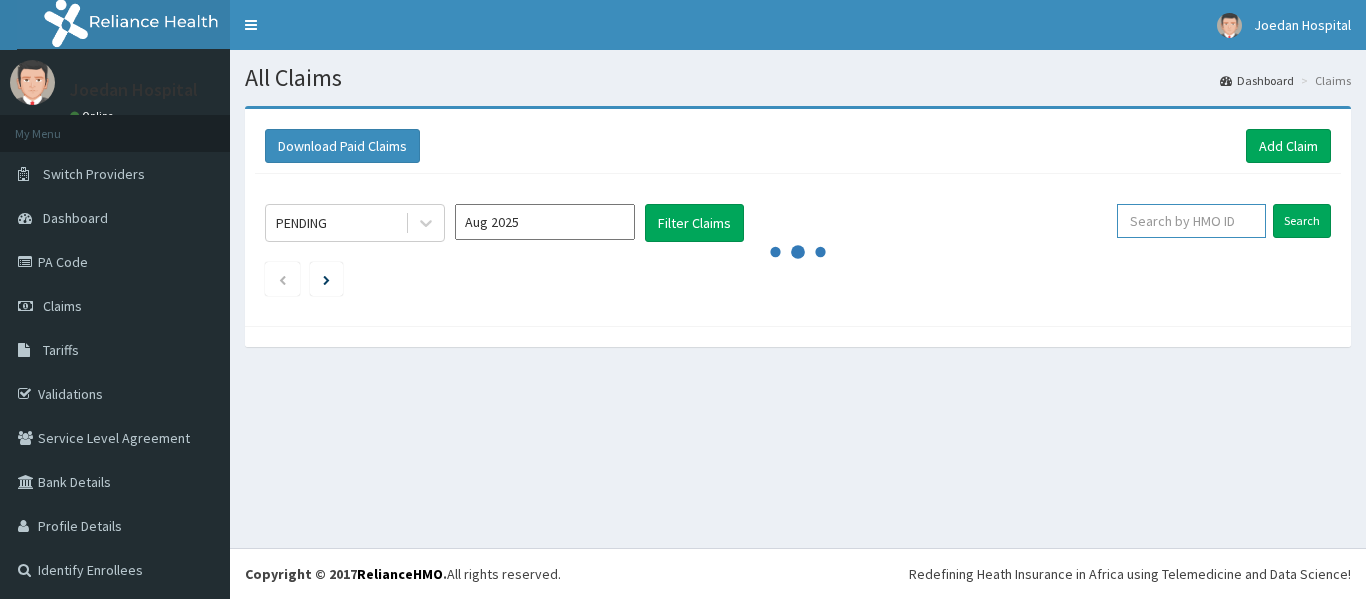 click at bounding box center (1191, 221) 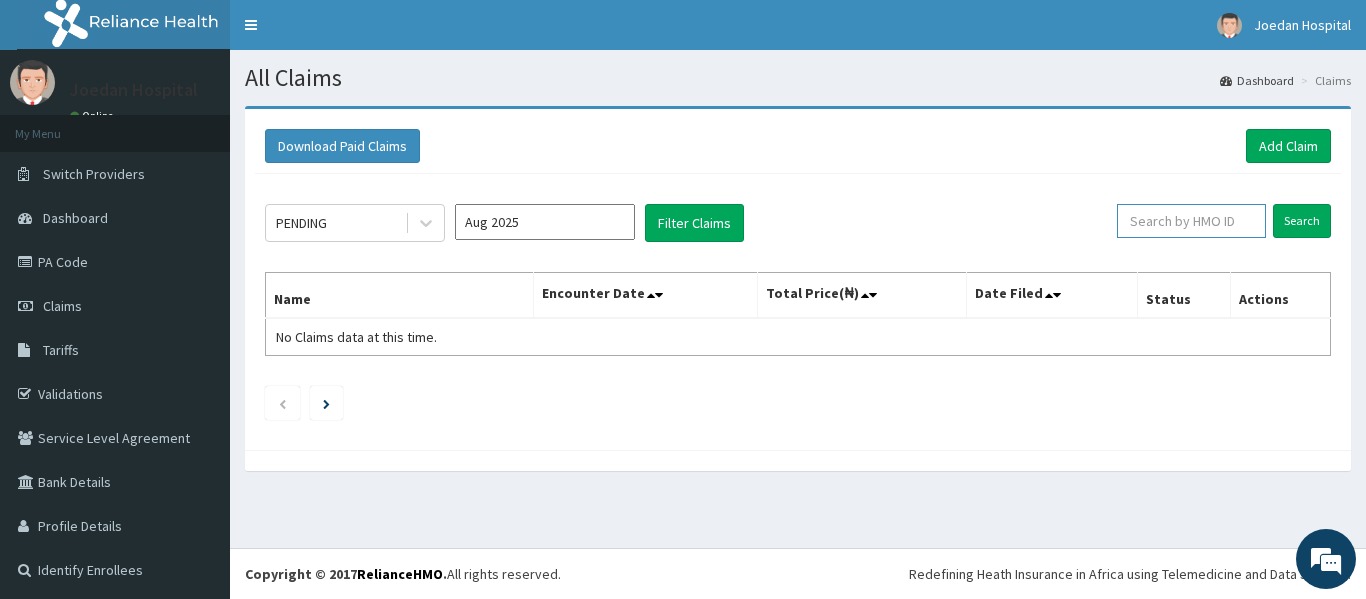 paste on "[ALPHANUMERIC]" 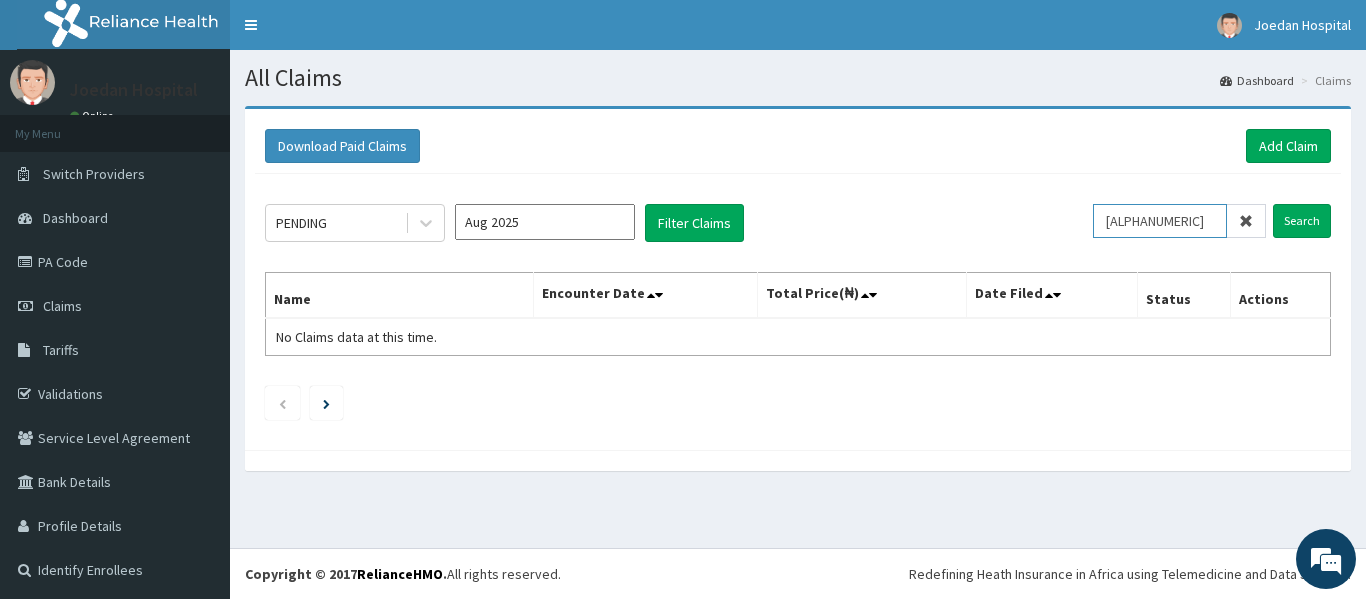scroll, scrollTop: 0, scrollLeft: 0, axis: both 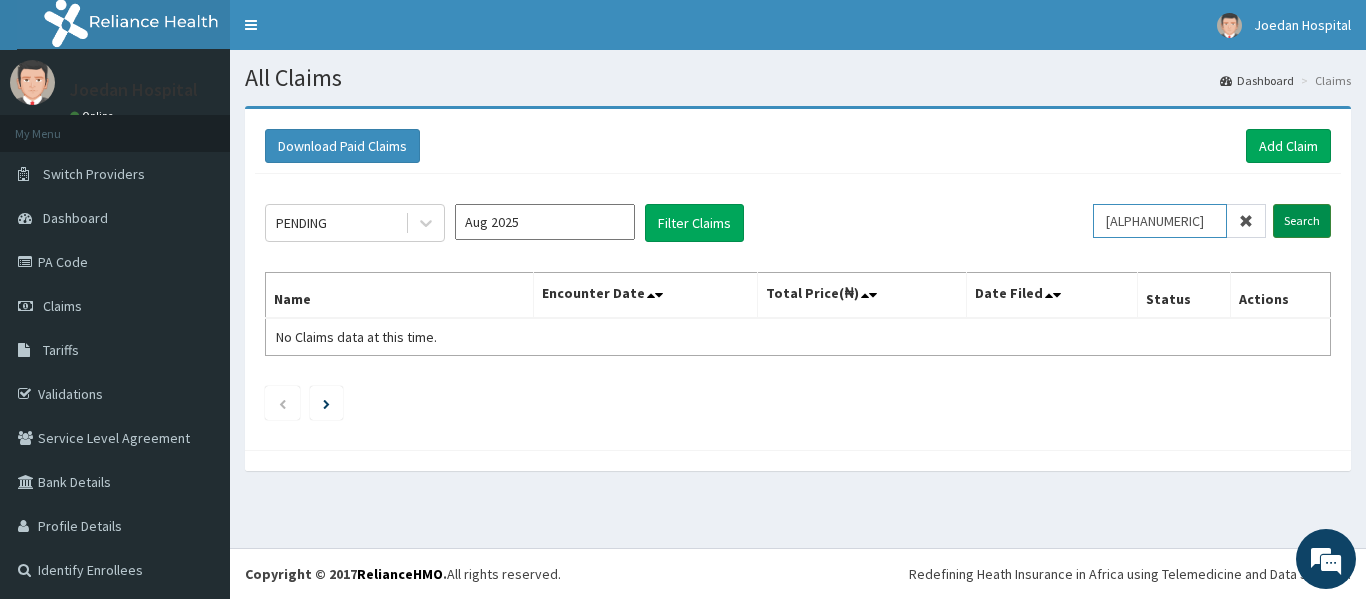 type on "[ALPHANUMERIC]" 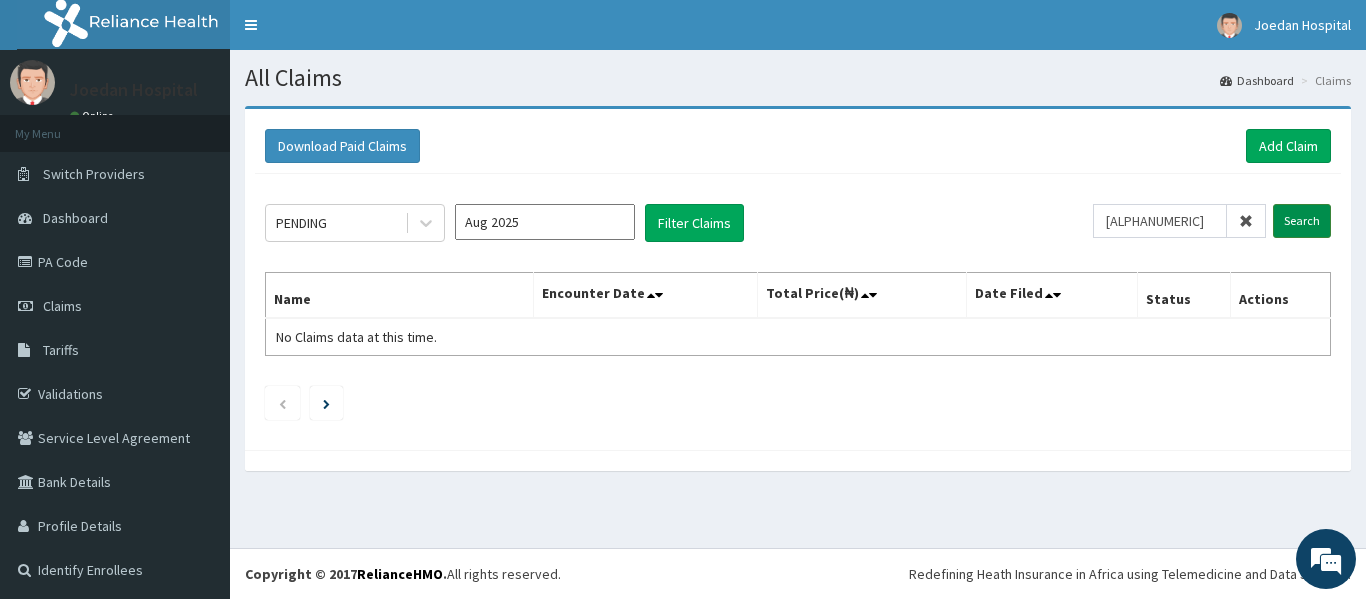click on "Search" at bounding box center (1302, 221) 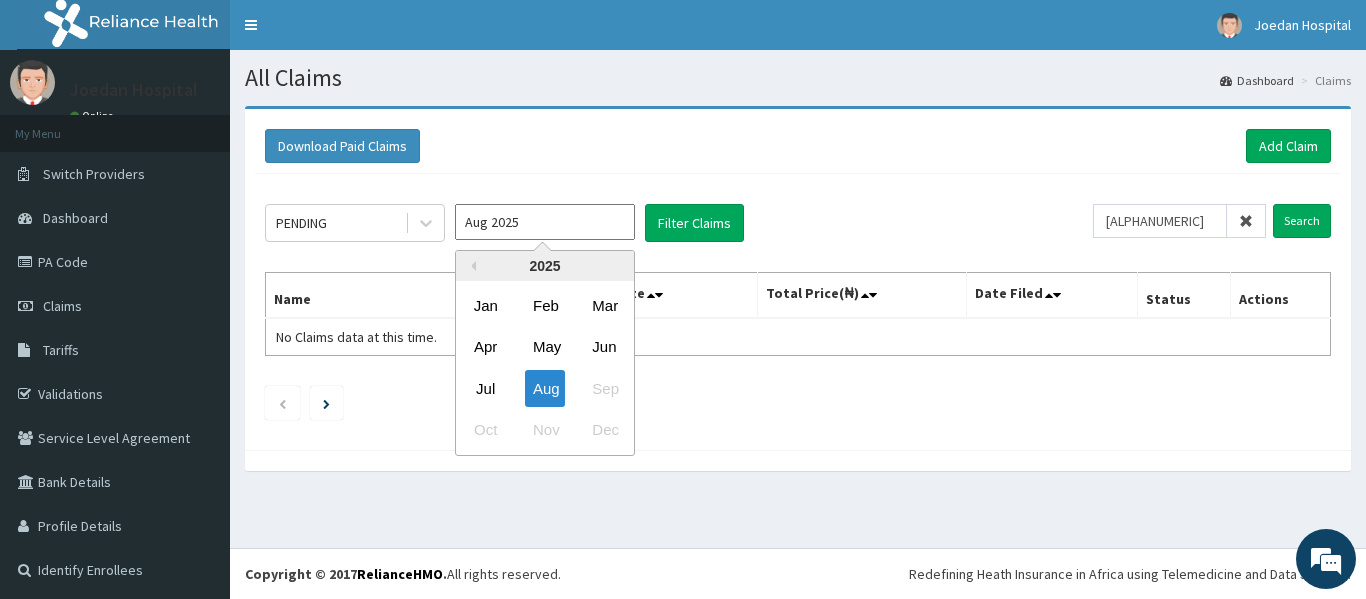click on "Aug 2025" at bounding box center (545, 222) 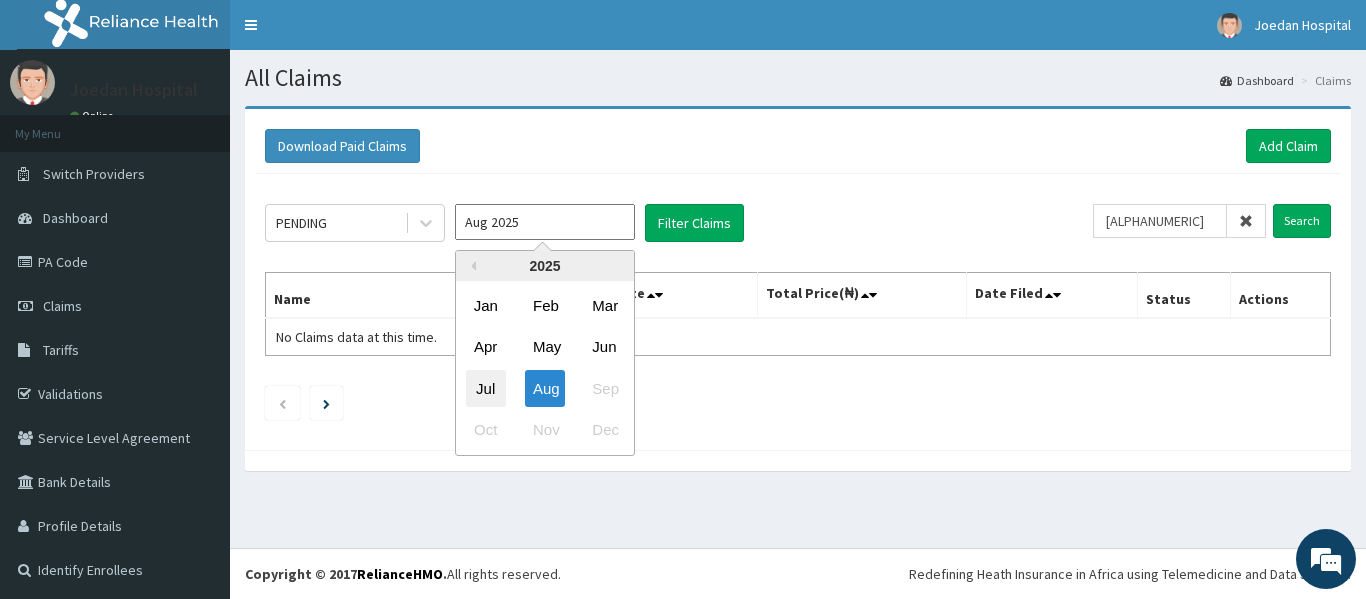 click on "Jul" at bounding box center (486, 388) 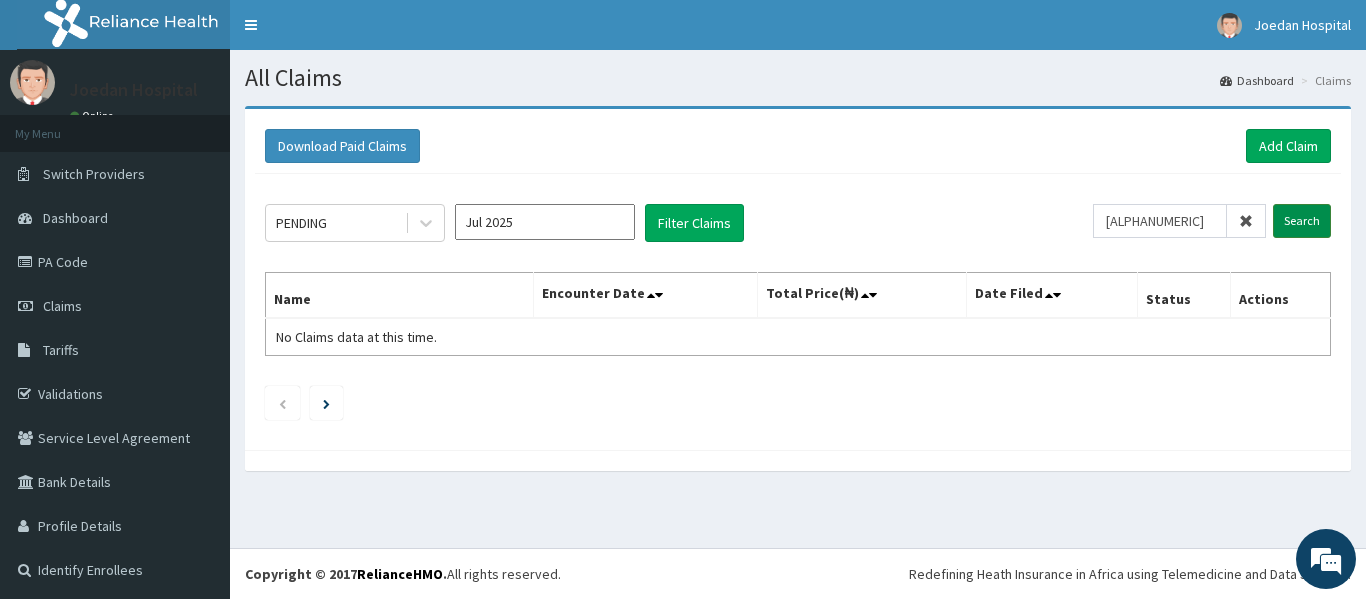 click on "Search" at bounding box center [1302, 221] 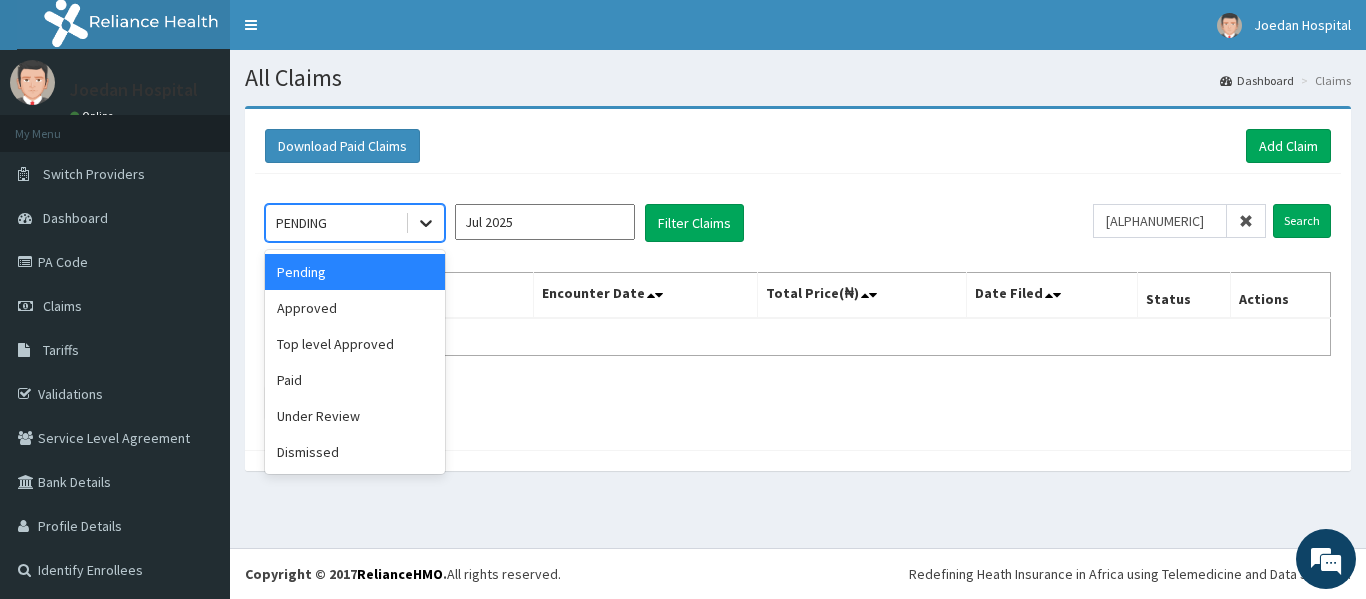 click at bounding box center [426, 223] 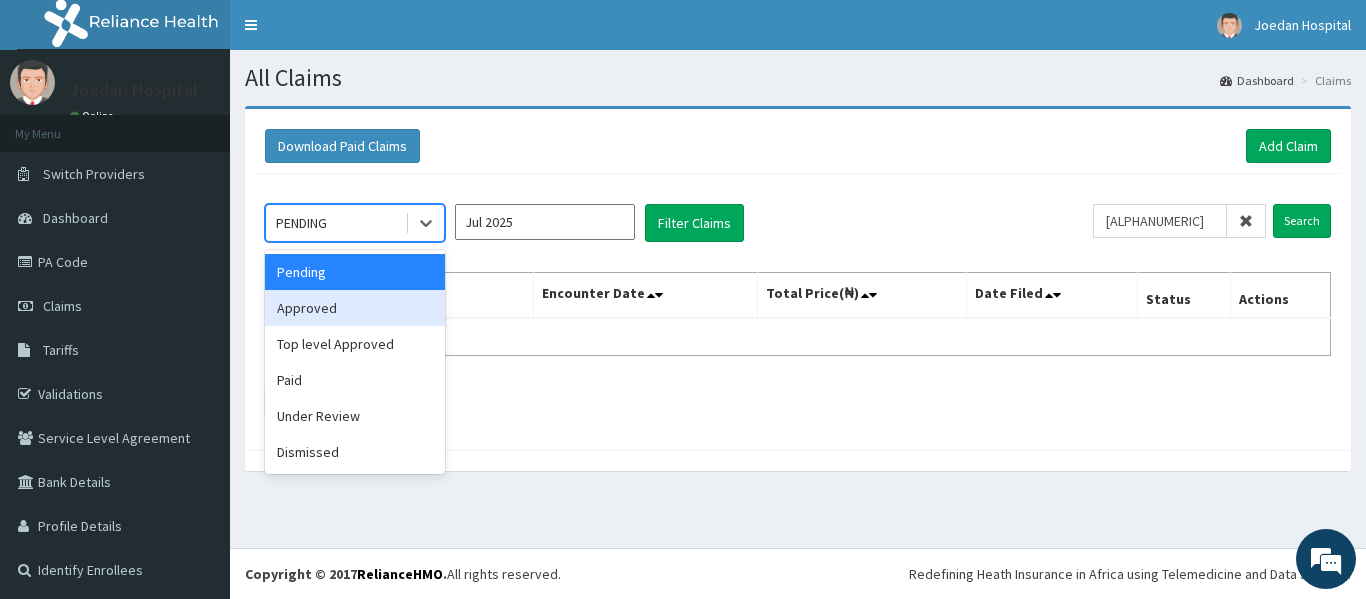 click on "Approved" at bounding box center [355, 308] 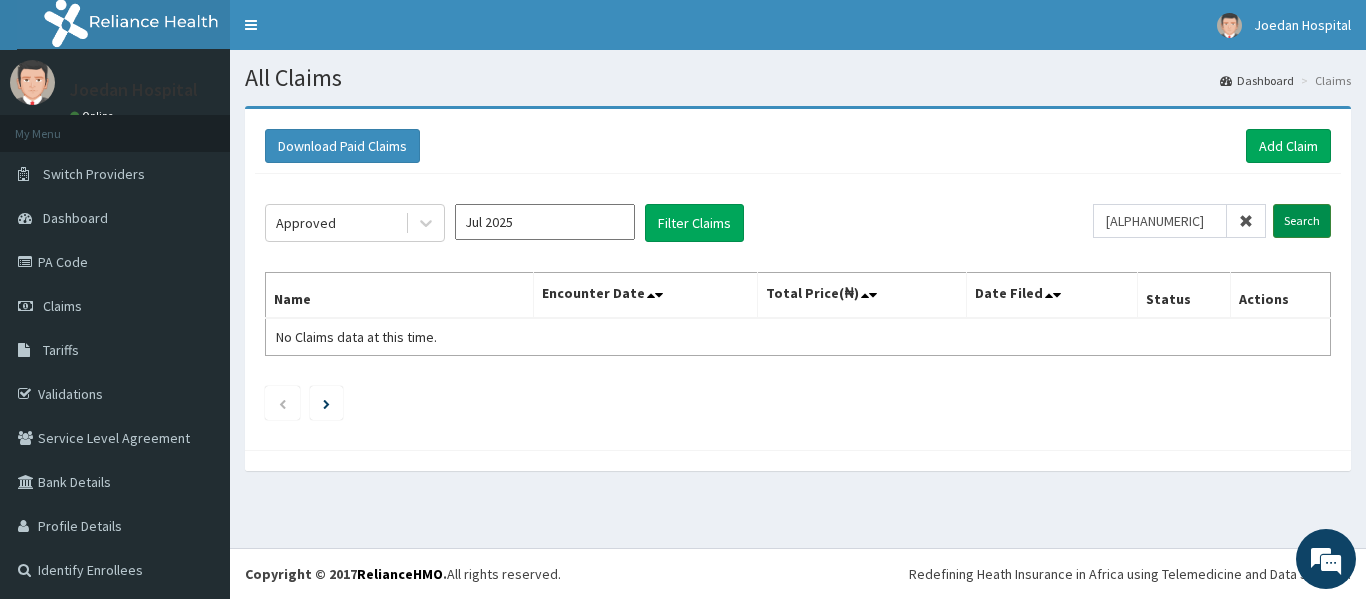 click on "Search" at bounding box center [1302, 221] 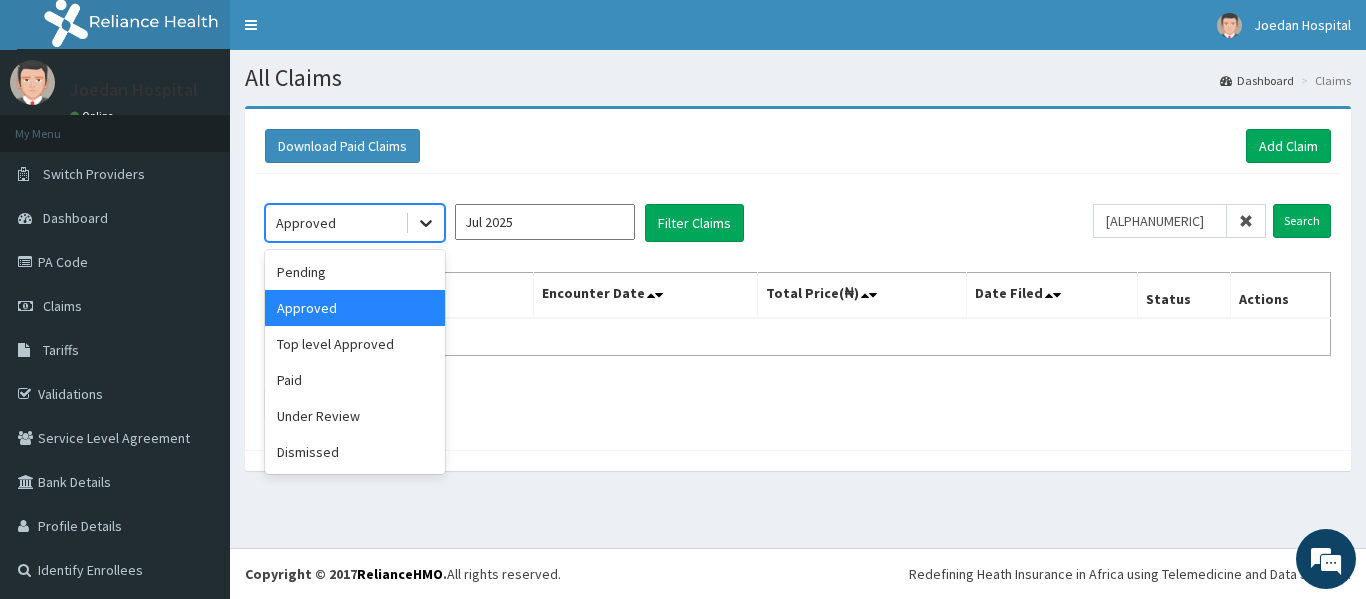 click at bounding box center (426, 223) 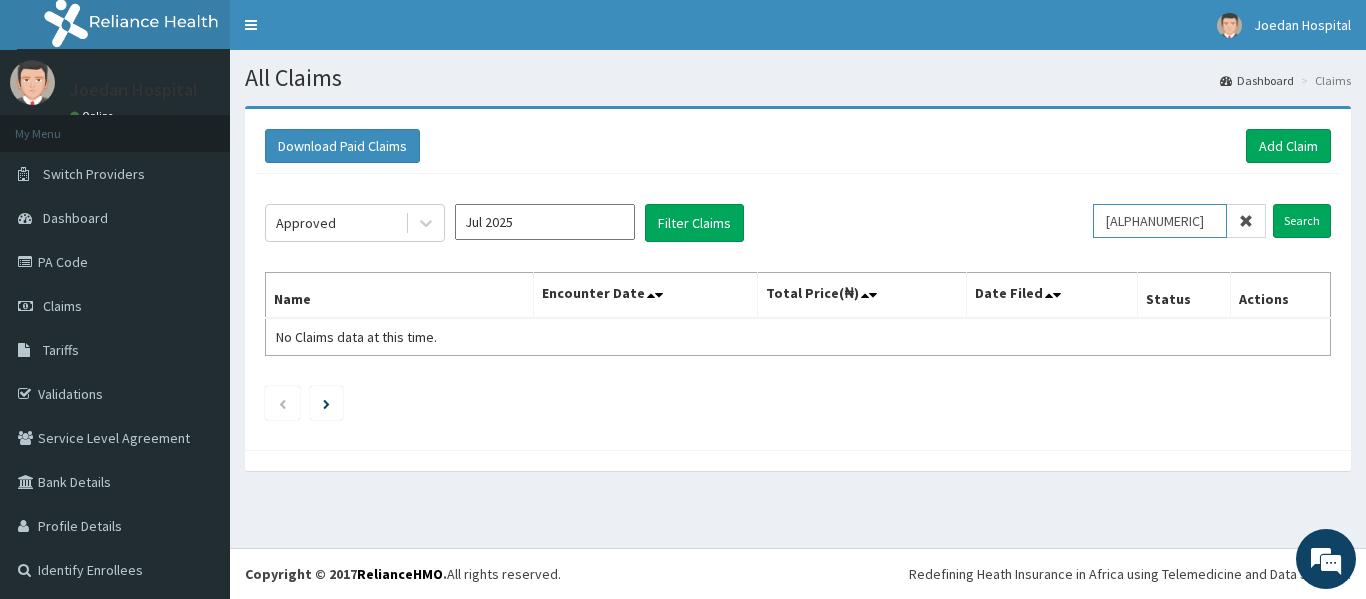 click on "[ALPHANUMERIC]" at bounding box center (1160, 221) 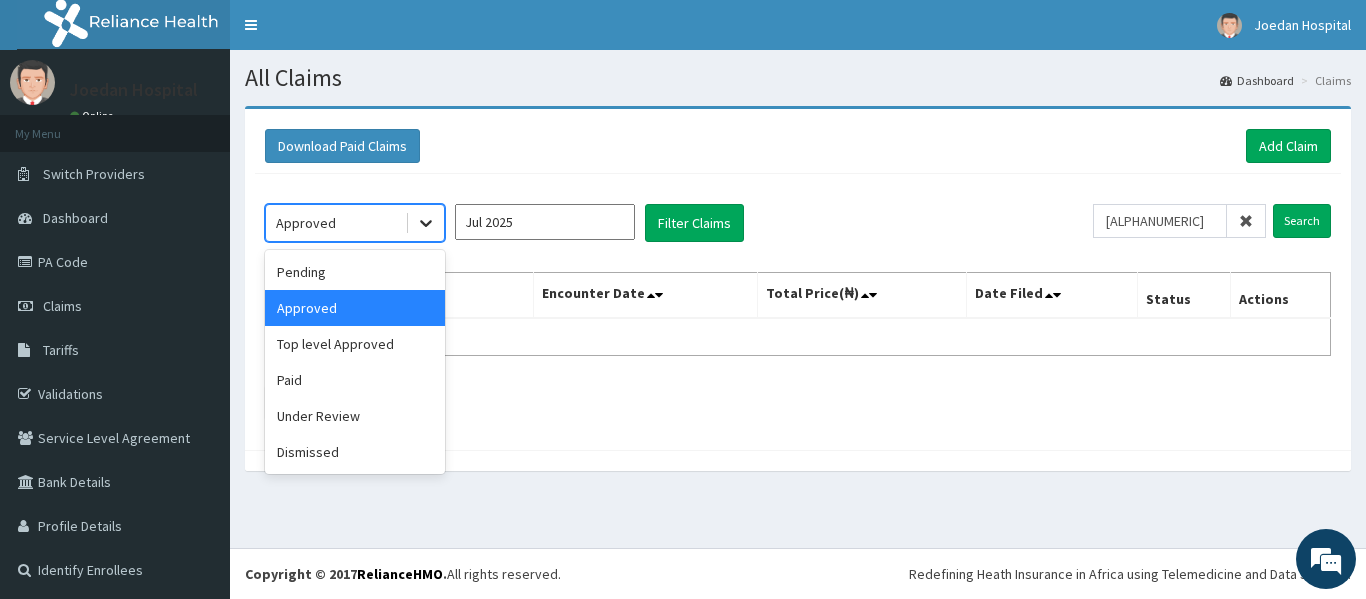 click at bounding box center (426, 223) 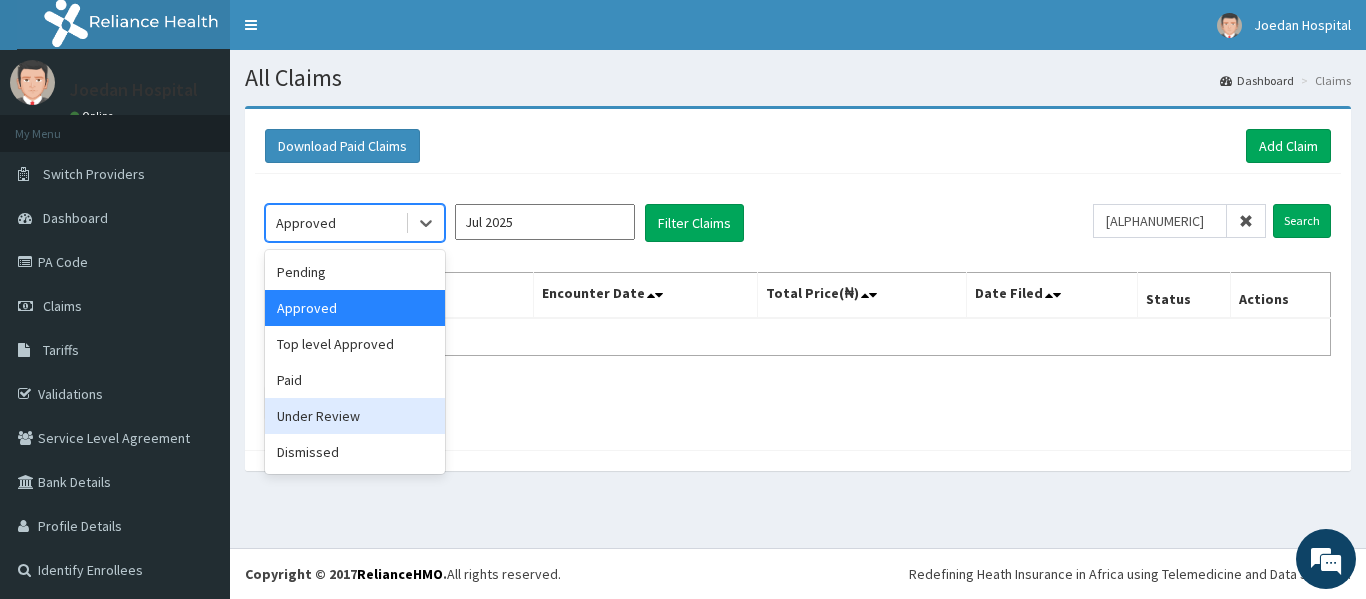 click on "Under Review" at bounding box center [355, 416] 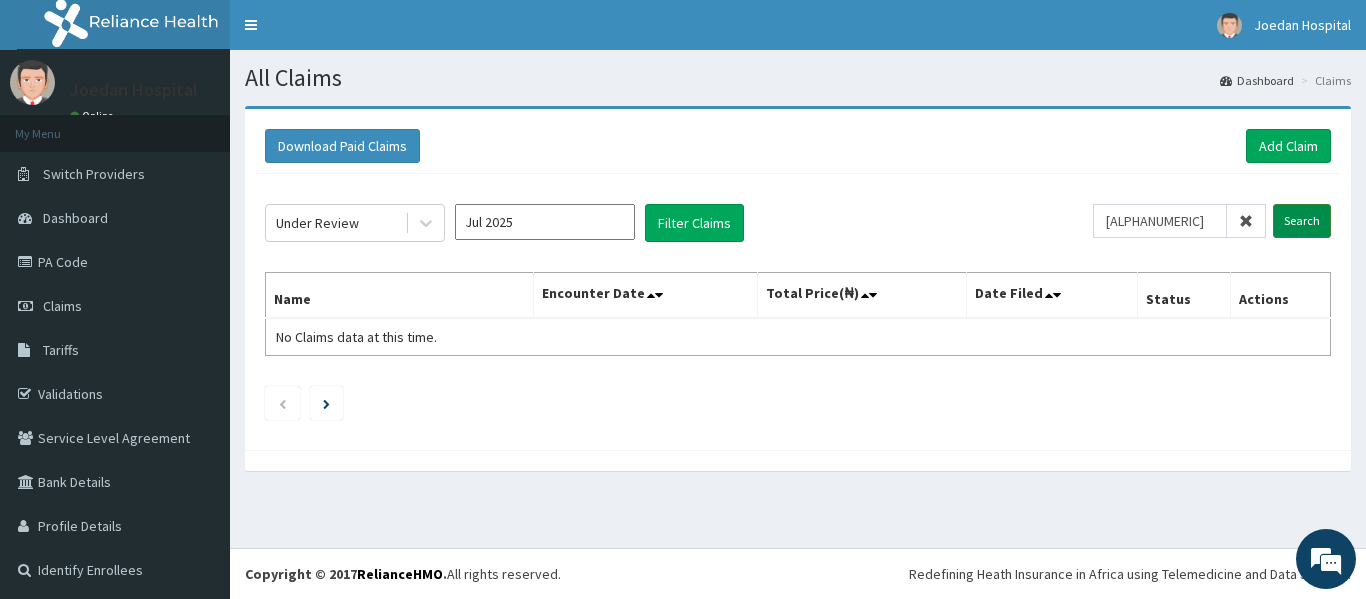 click on "Search" at bounding box center (1302, 221) 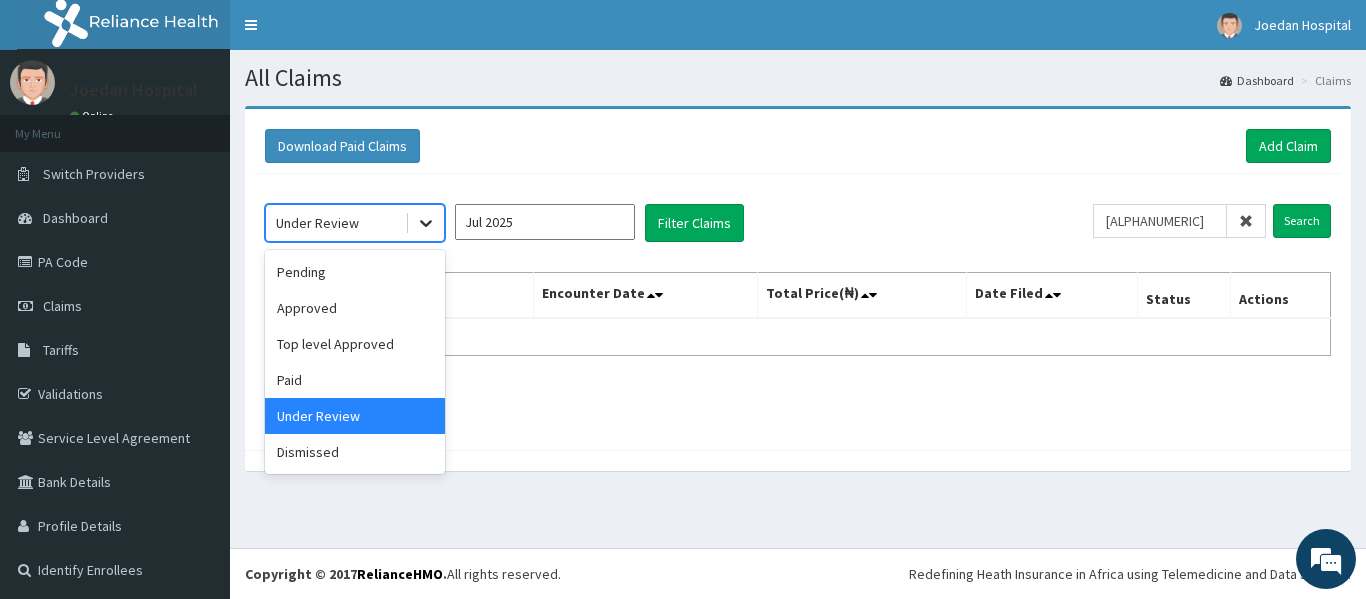 click 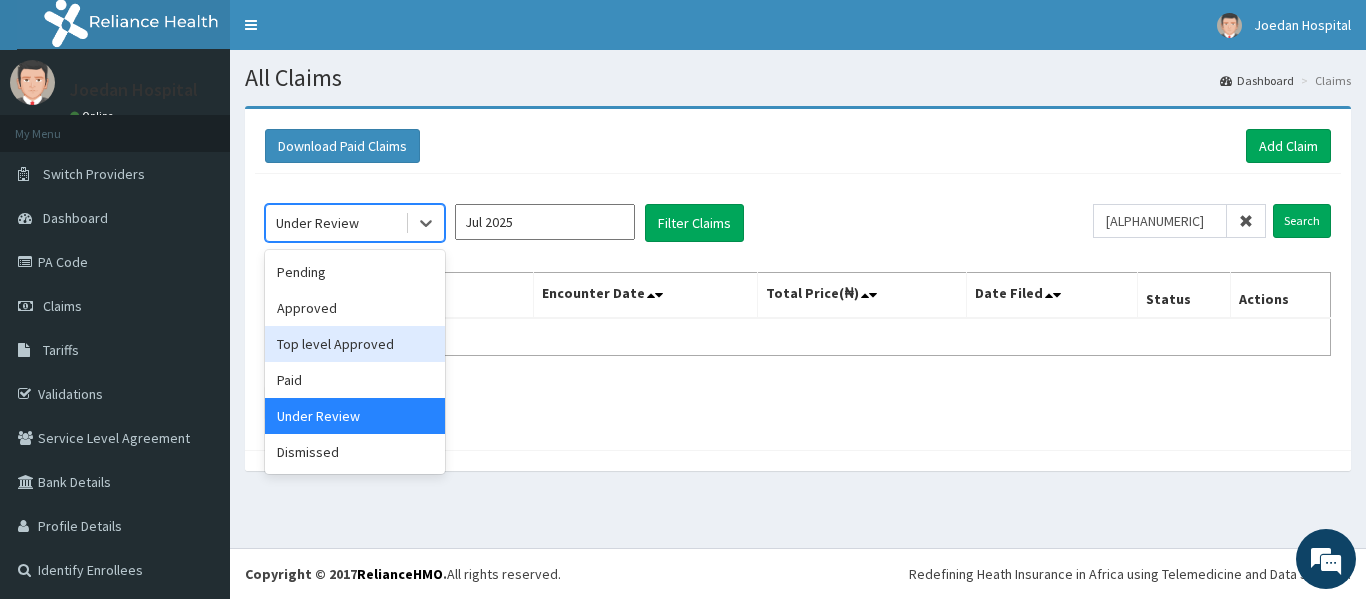click on "Top level Approved" at bounding box center [355, 344] 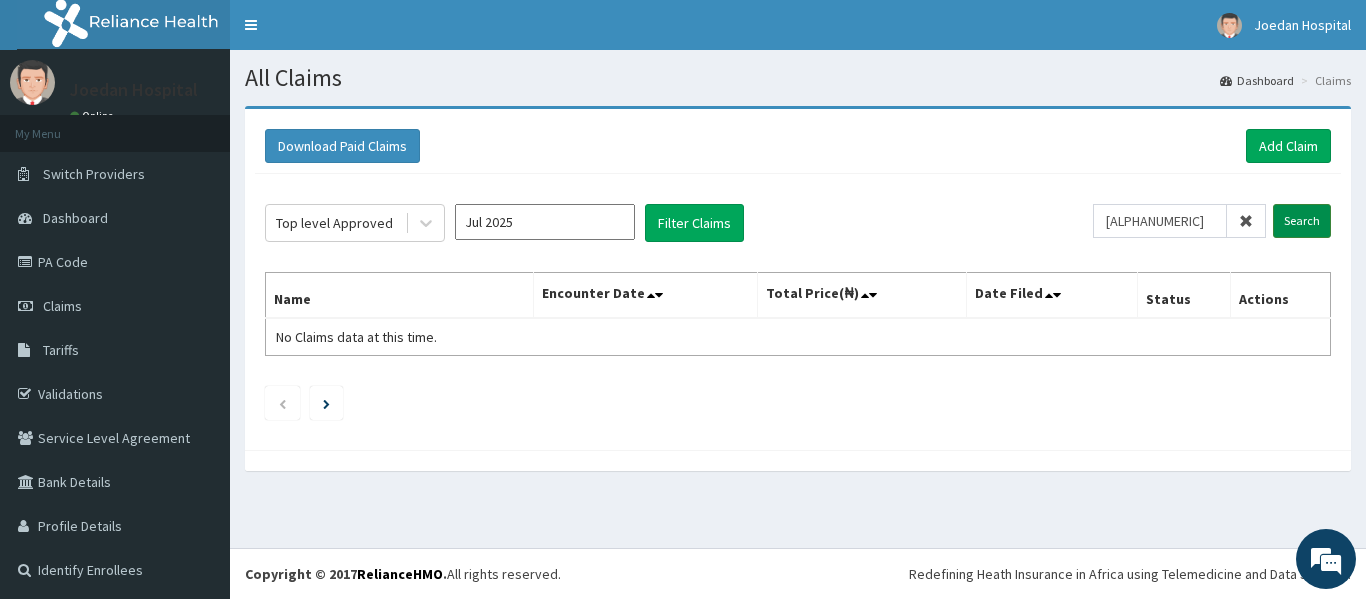 click on "Search" at bounding box center (1302, 221) 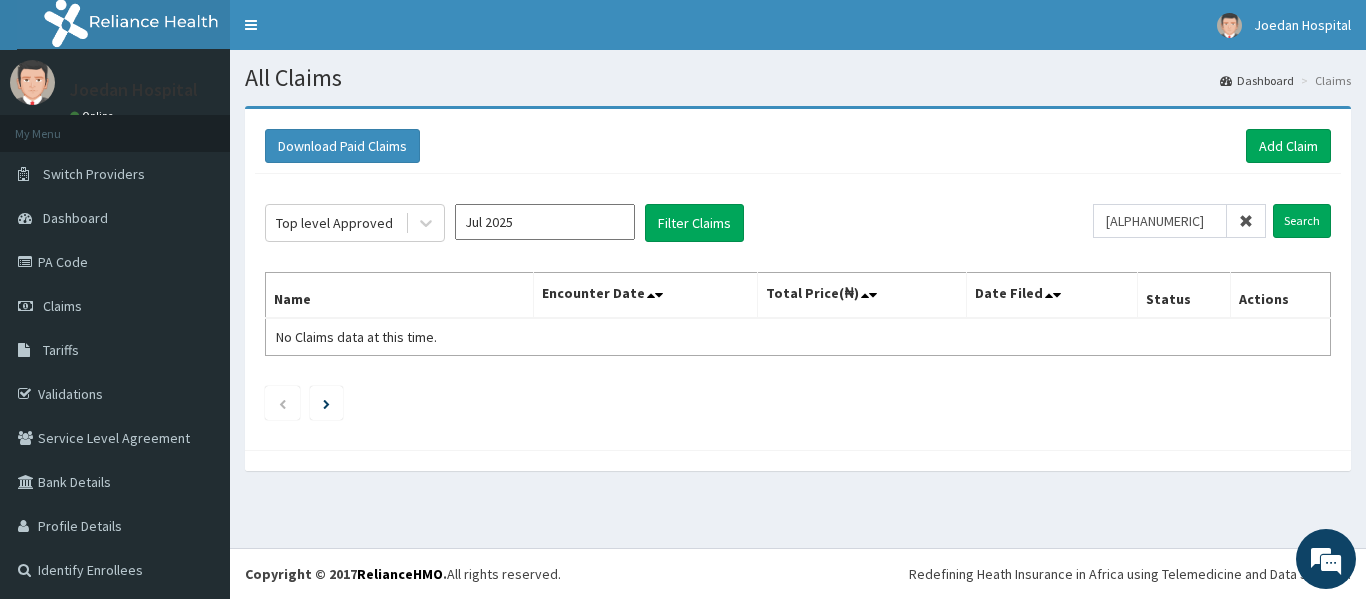 click at bounding box center (1246, 221) 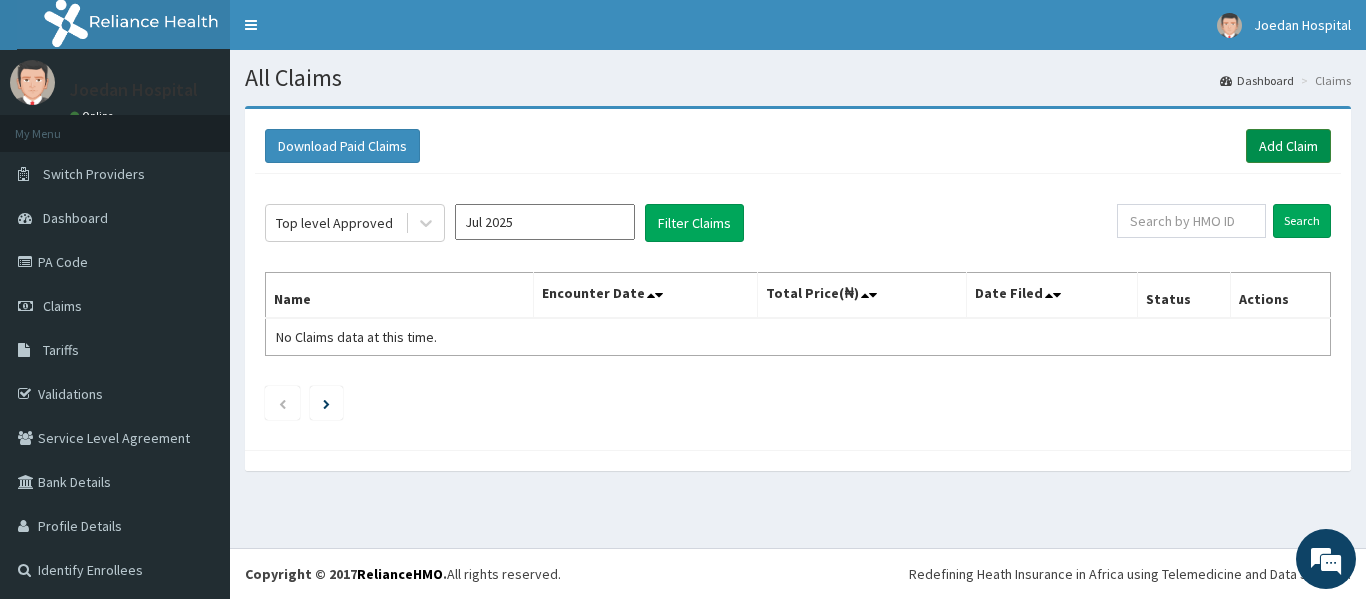 click on "Add Claim" at bounding box center (1288, 146) 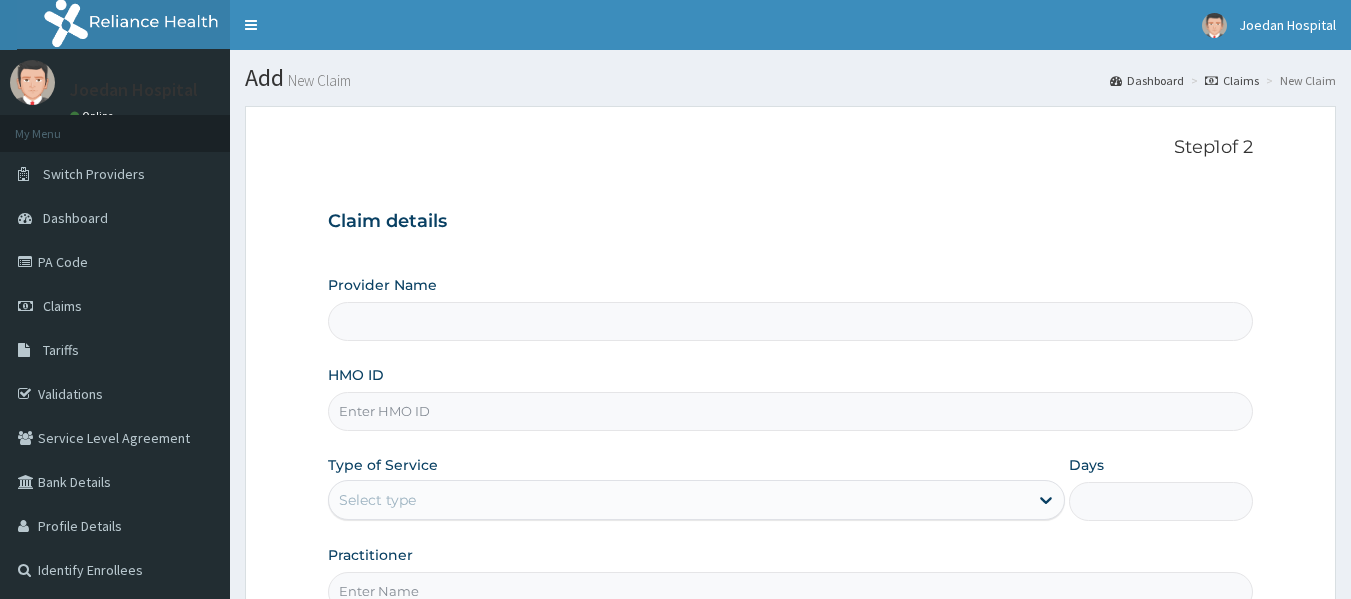 scroll, scrollTop: 0, scrollLeft: 0, axis: both 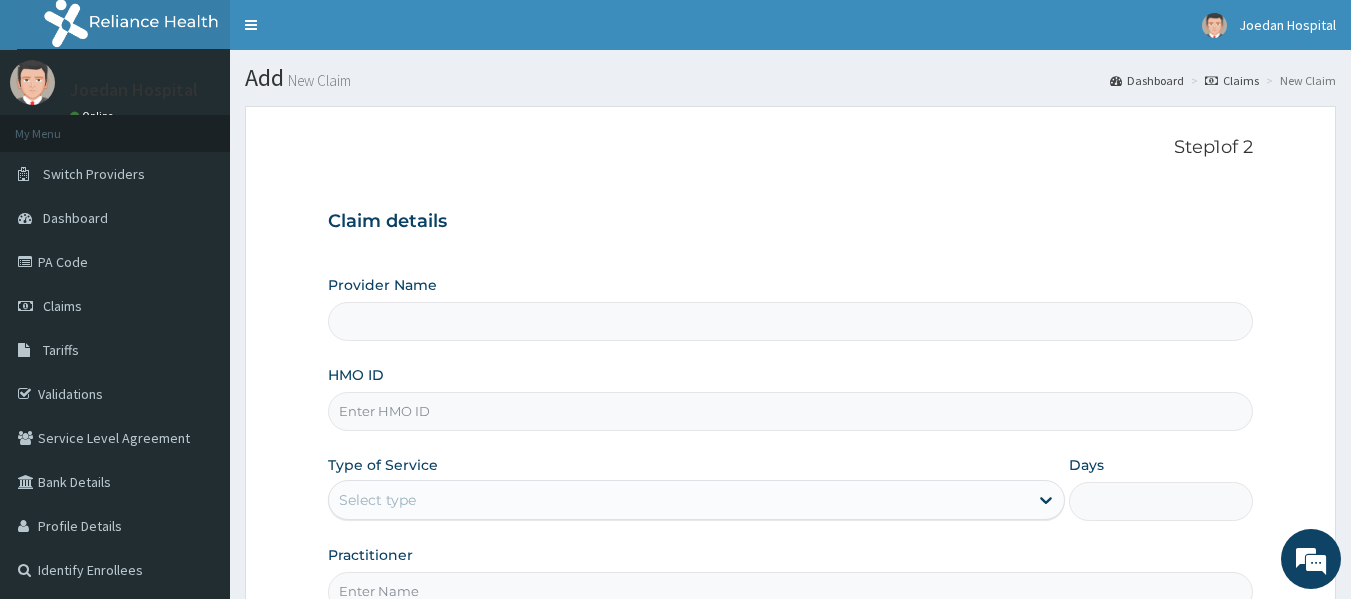 click on "HMO ID" at bounding box center (791, 411) 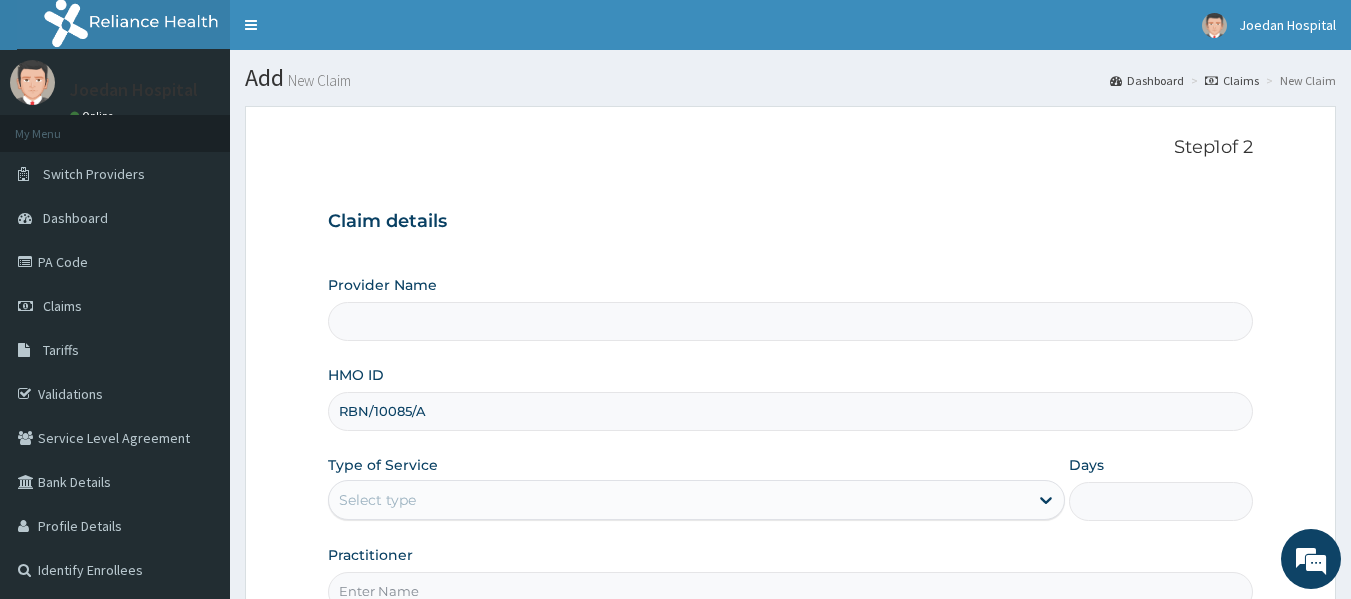 type on "RBN/10085/A" 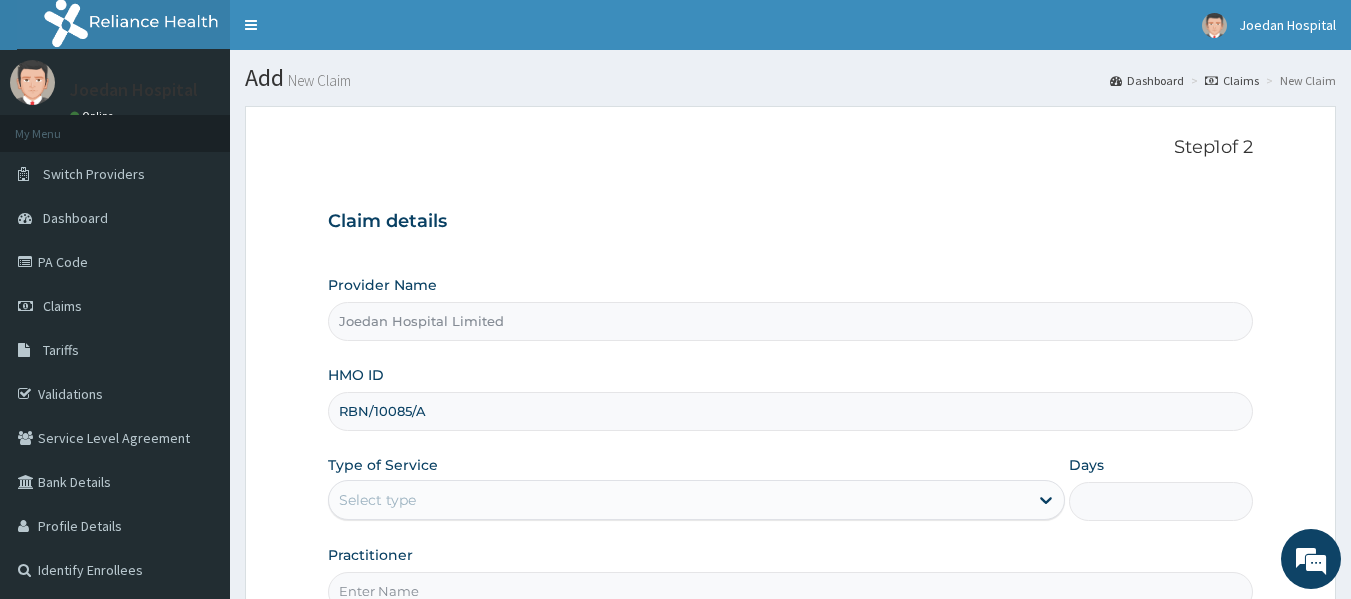 click on "Select type" at bounding box center [377, 500] 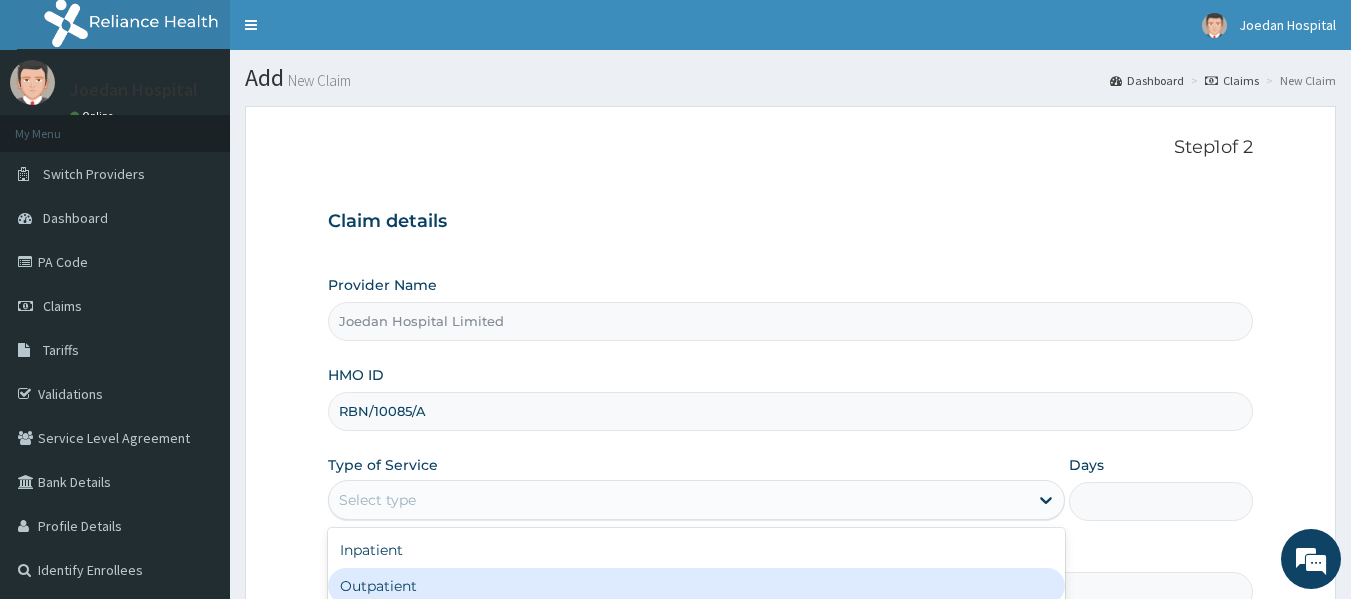 click on "Outpatient" at bounding box center (696, 586) 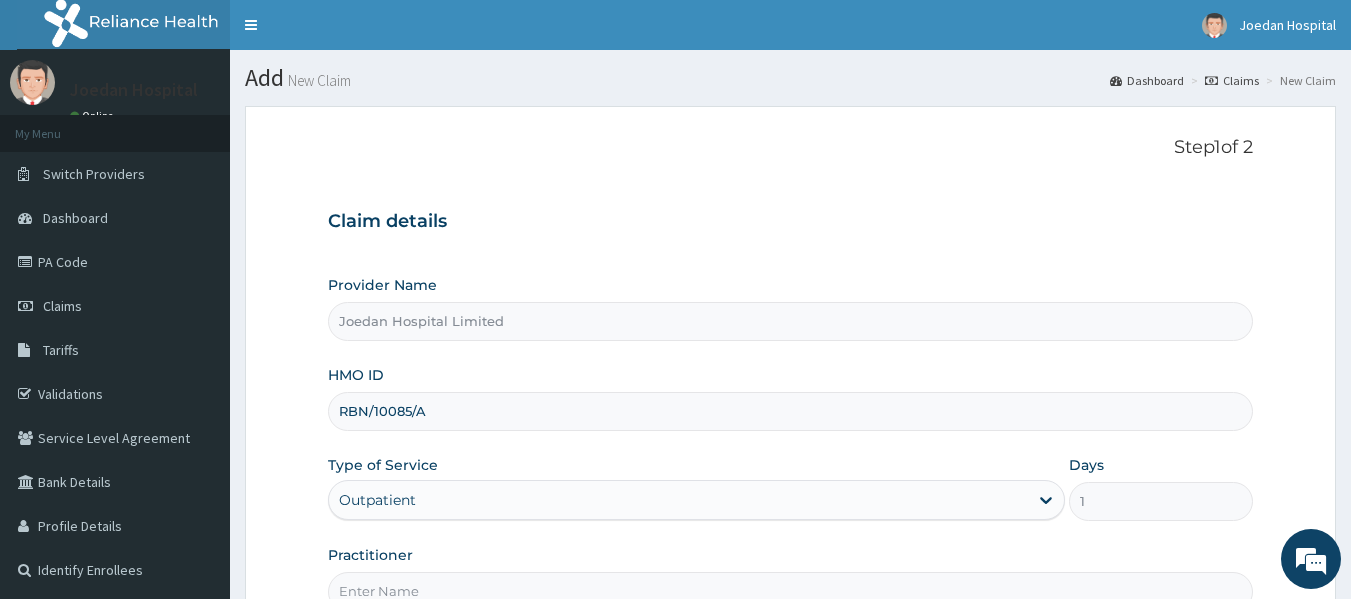 scroll, scrollTop: 0, scrollLeft: 0, axis: both 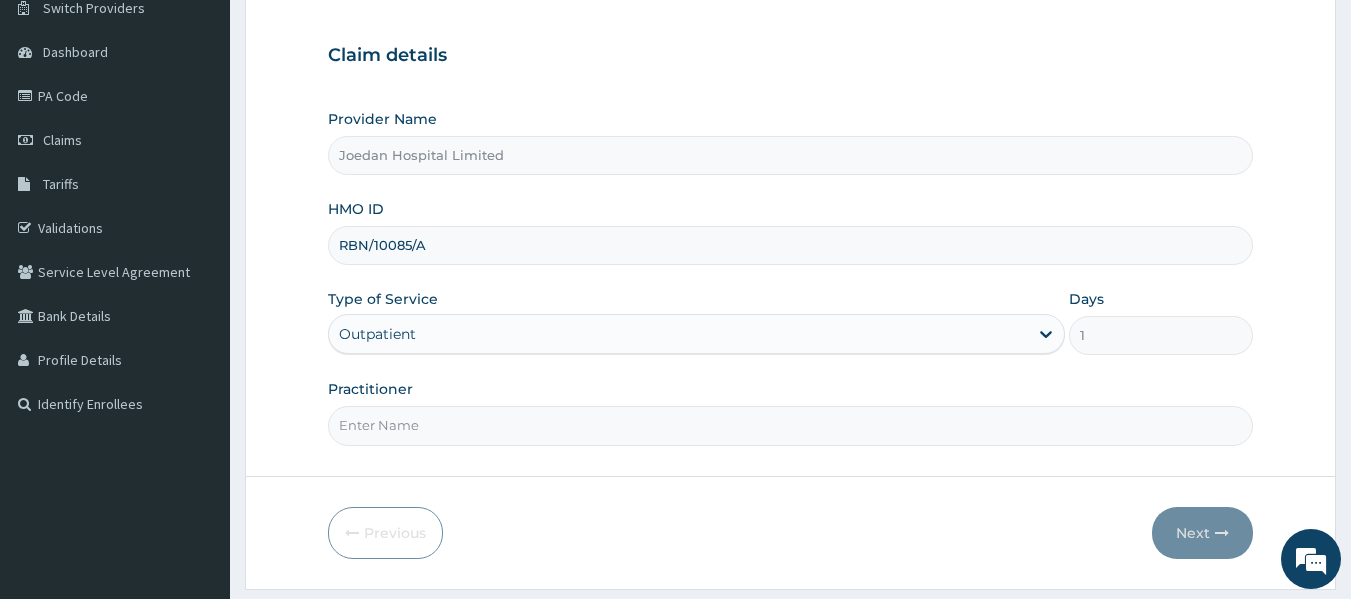 click on "Practitioner" at bounding box center (791, 425) 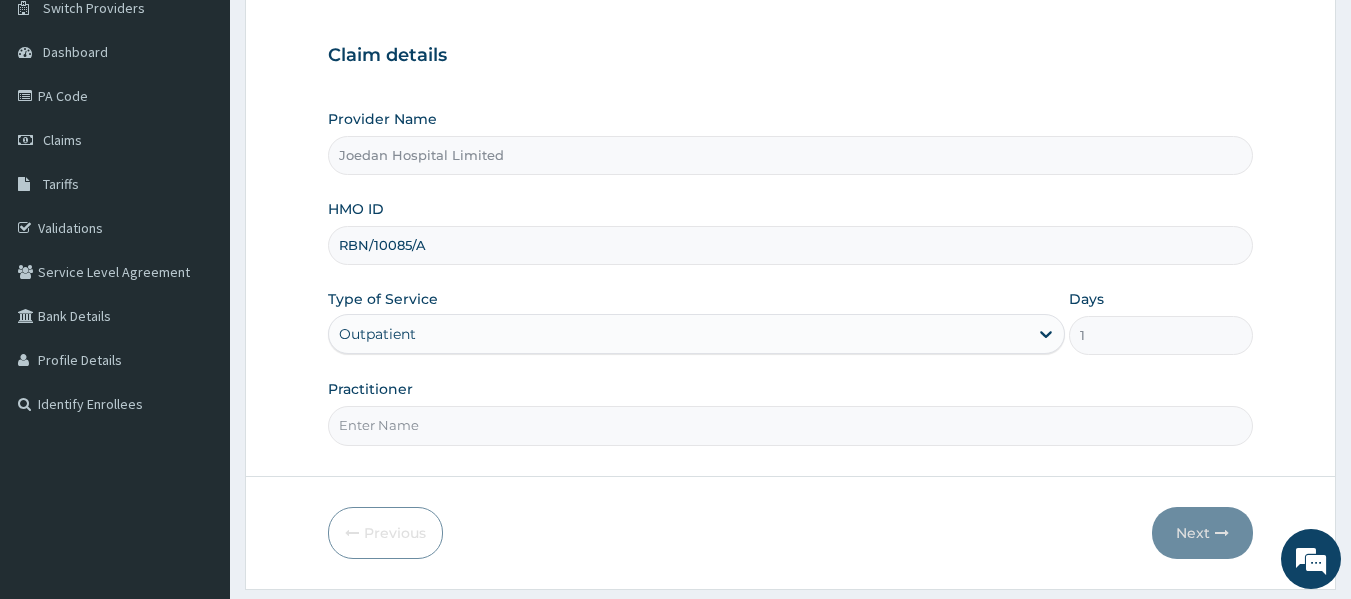 type on "DR [LAST]" 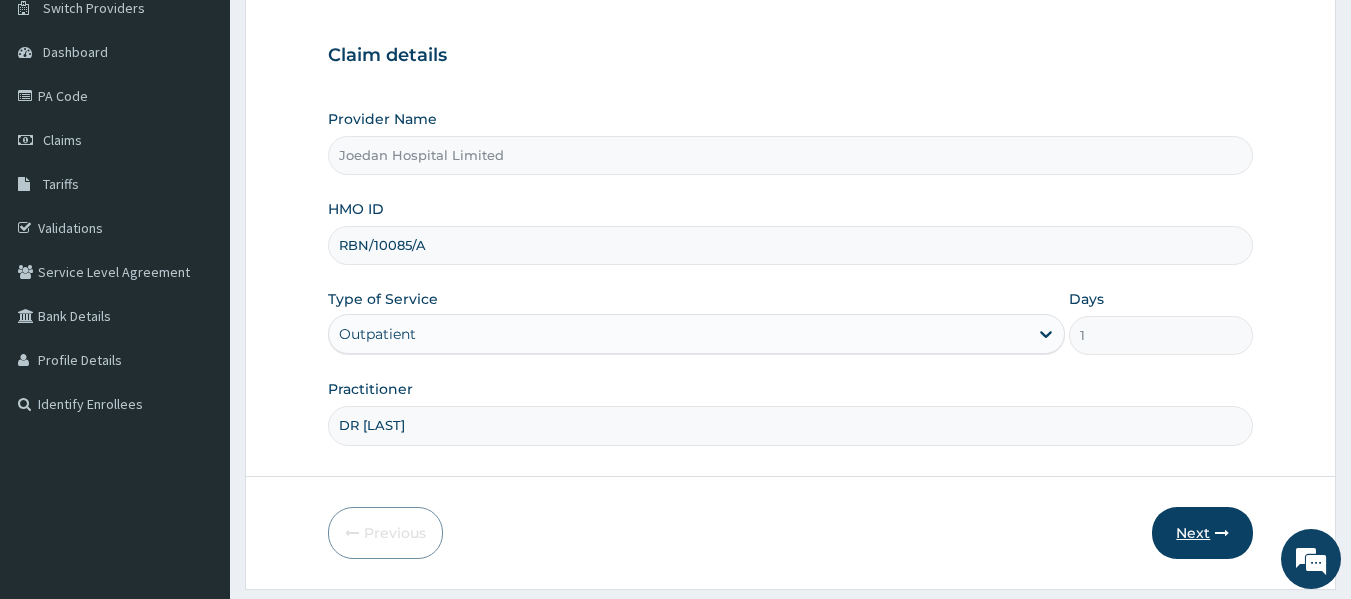 click on "Next" at bounding box center [1202, 533] 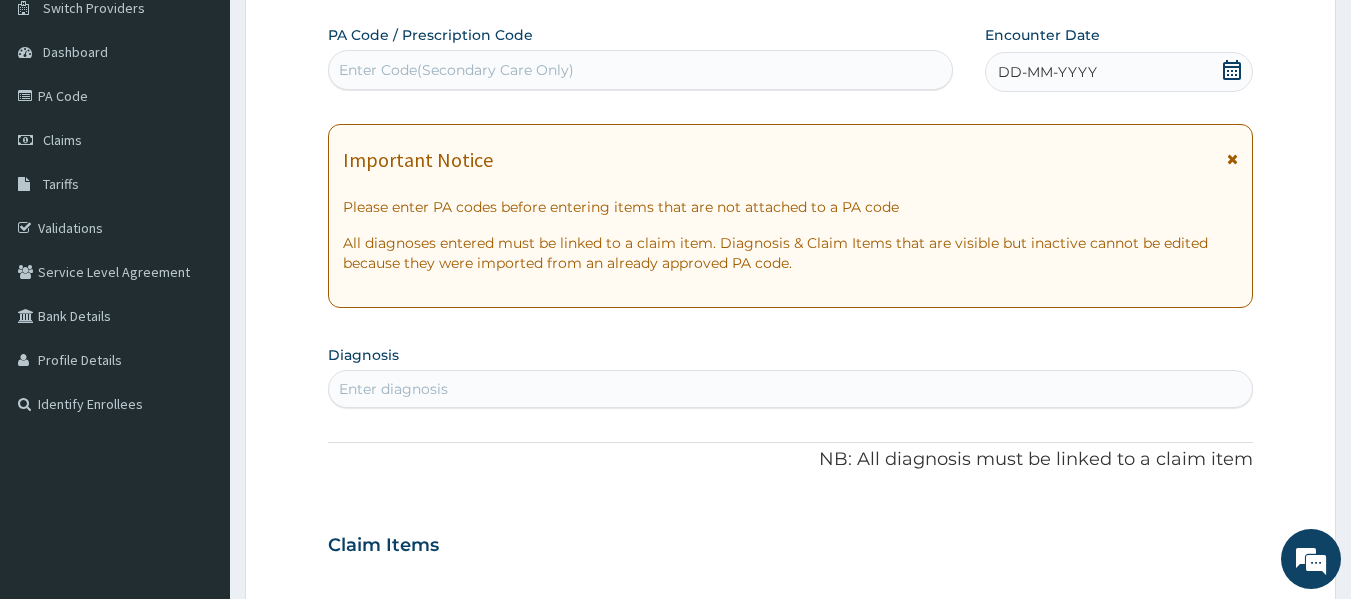 scroll, scrollTop: 0, scrollLeft: 0, axis: both 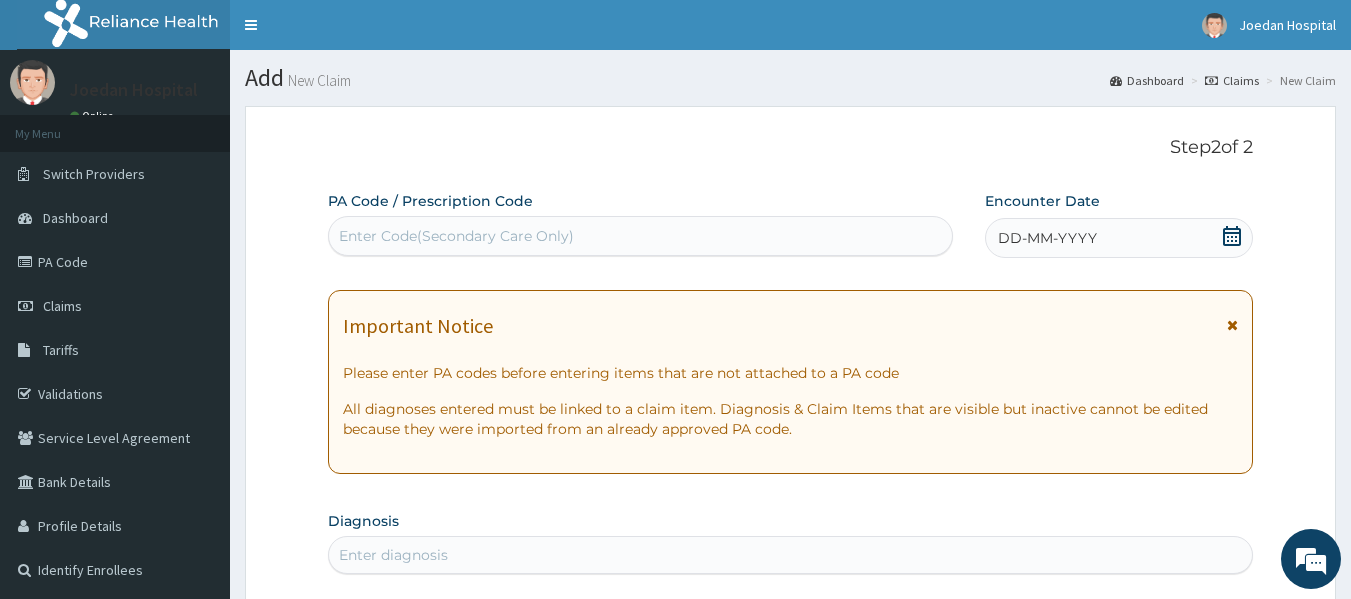 click 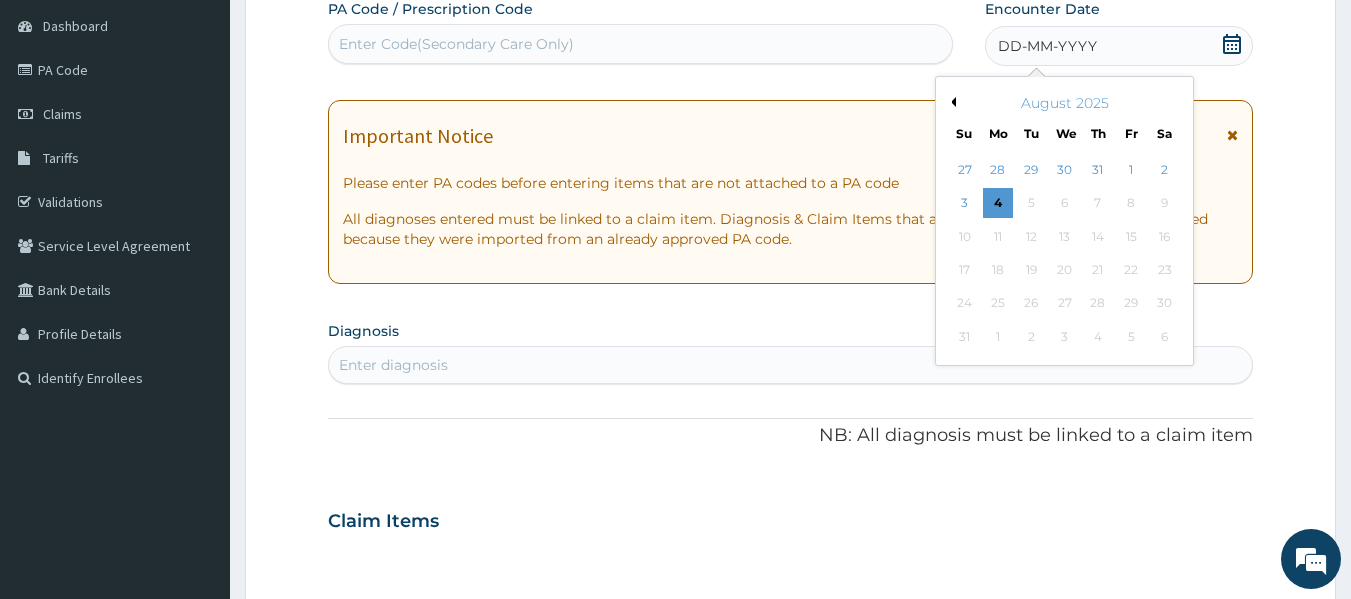 scroll, scrollTop: 169, scrollLeft: 0, axis: vertical 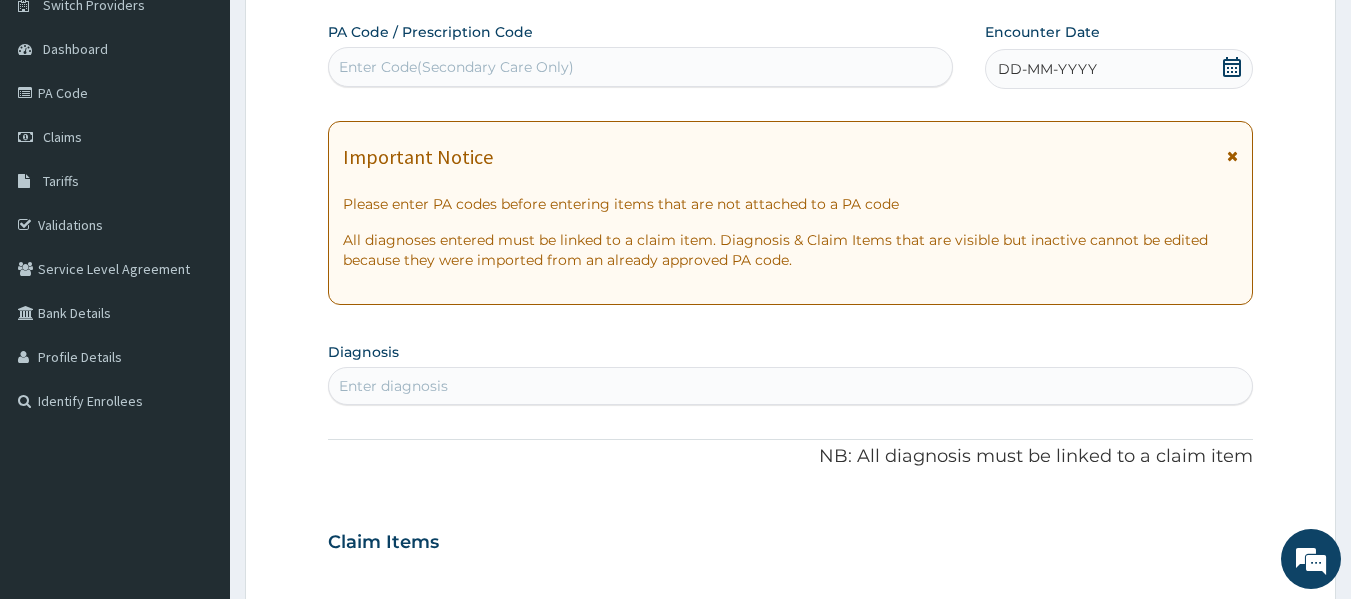 click on "Enter diagnosis" at bounding box center [393, 386] 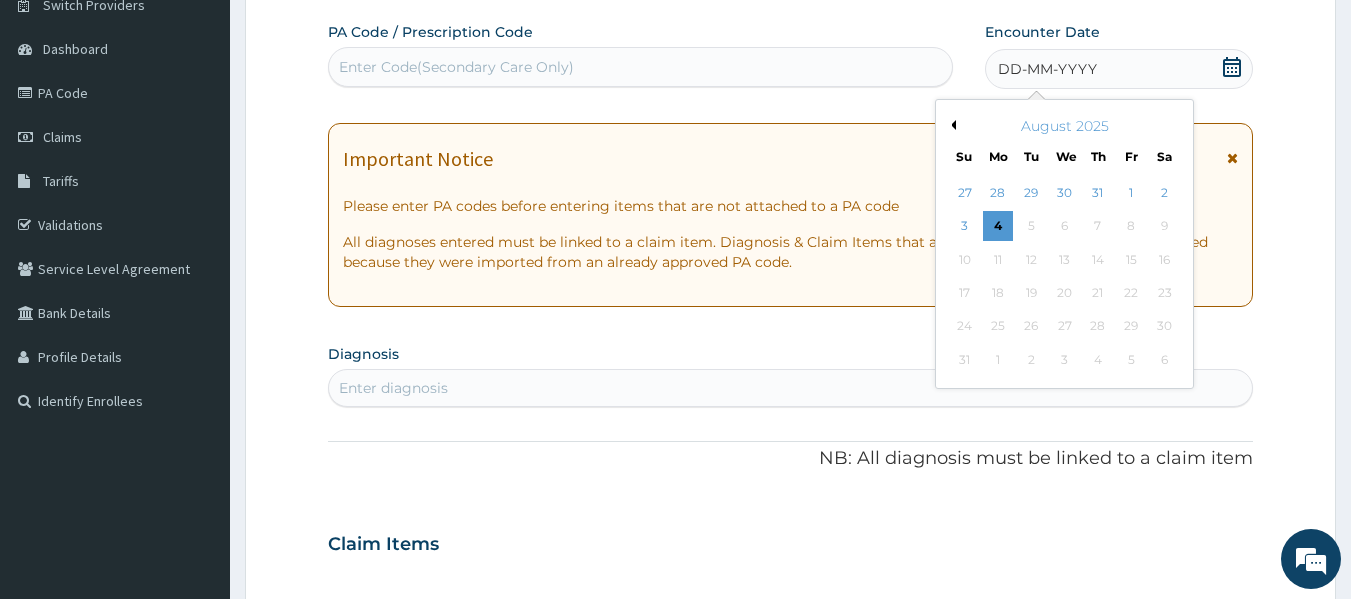click on "Previous Month" at bounding box center [951, 125] 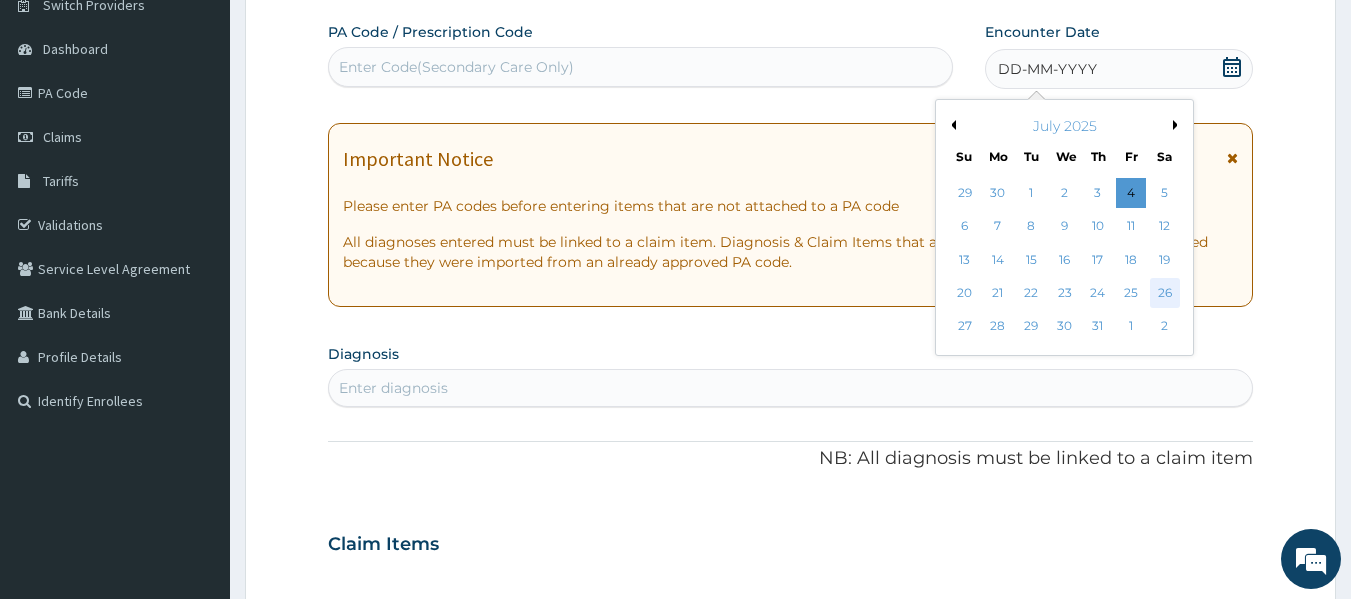 click on "26" at bounding box center (1165, 293) 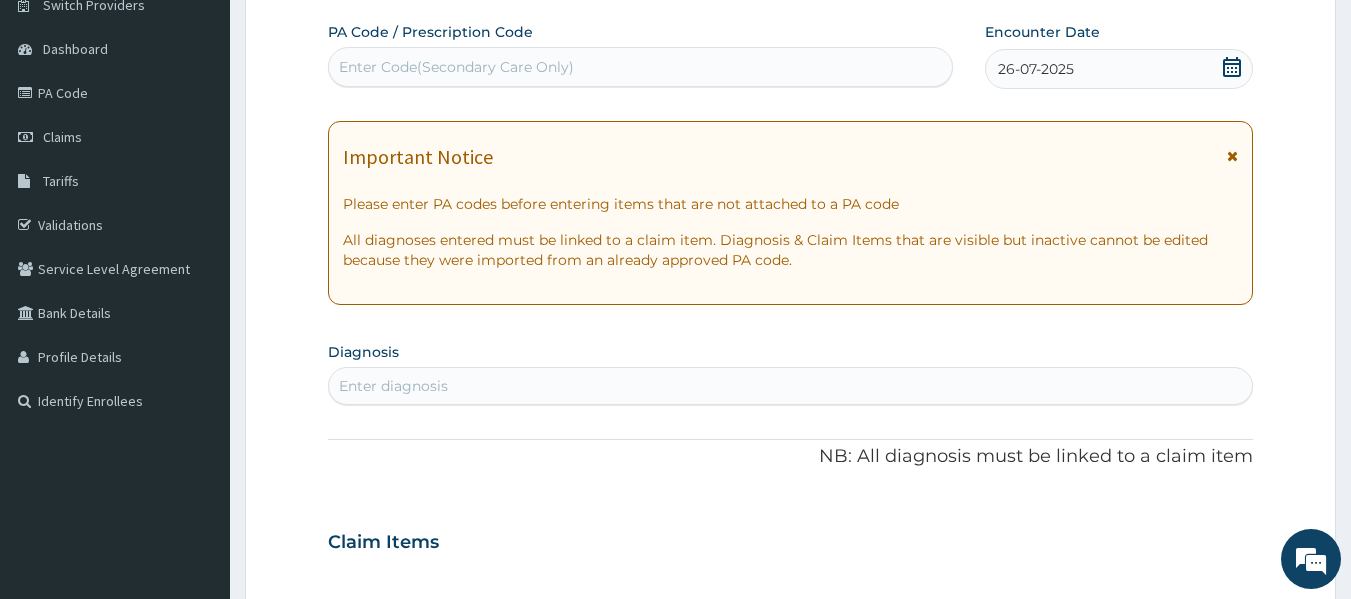 click on "Enter diagnosis" at bounding box center (791, 386) 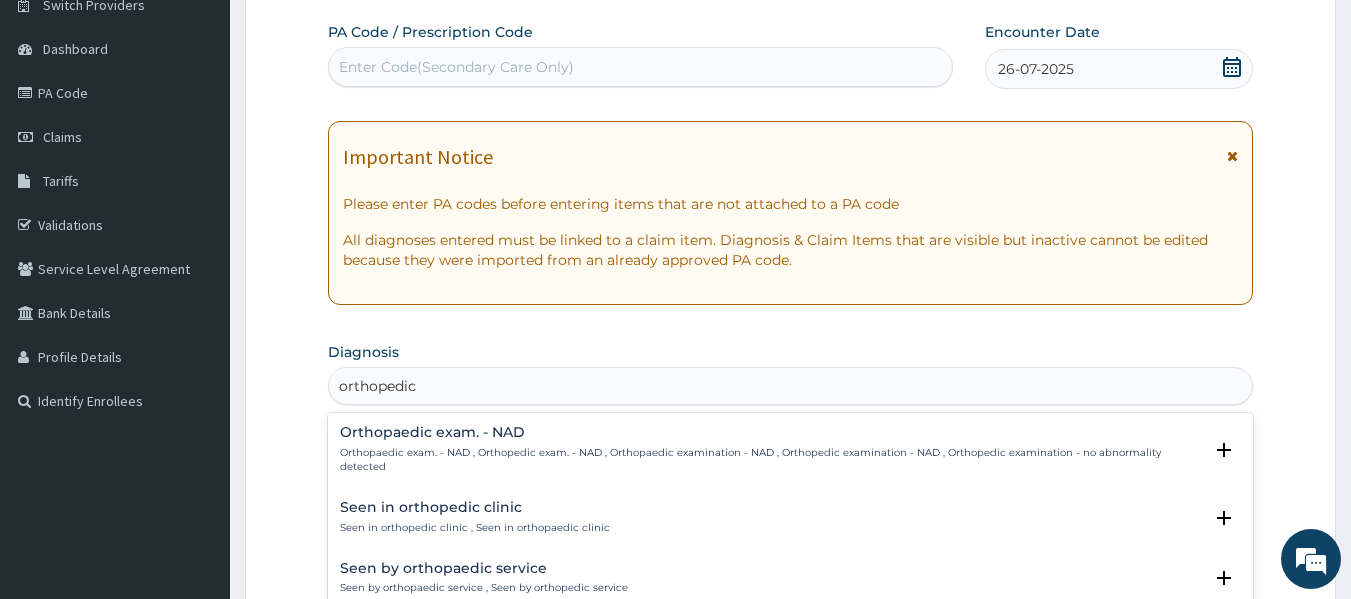 type on "orthopedic" 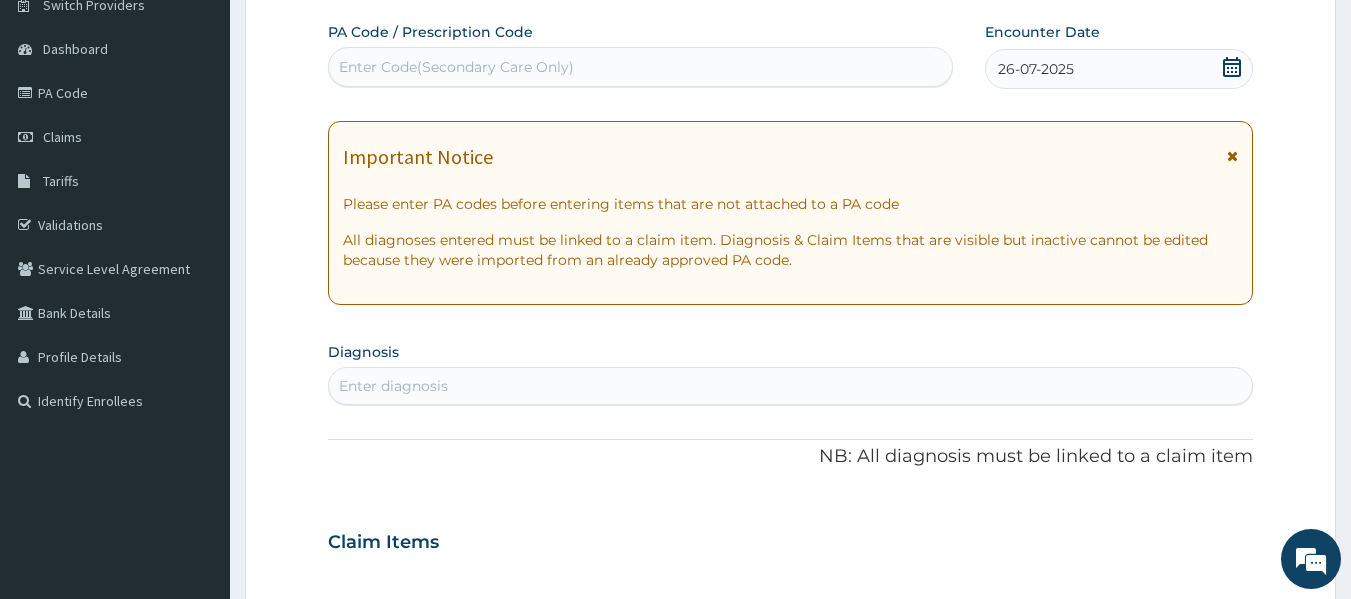 click on "Enter diagnosis" at bounding box center [393, 386] 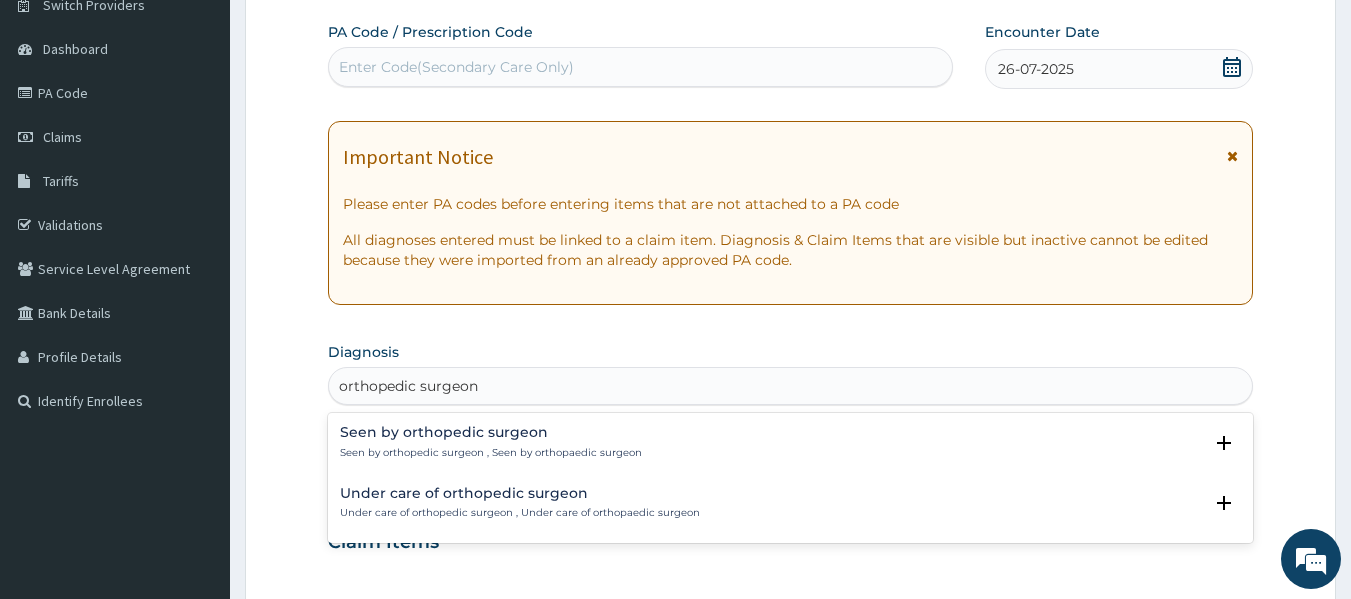 type on "orthopedic surgeon" 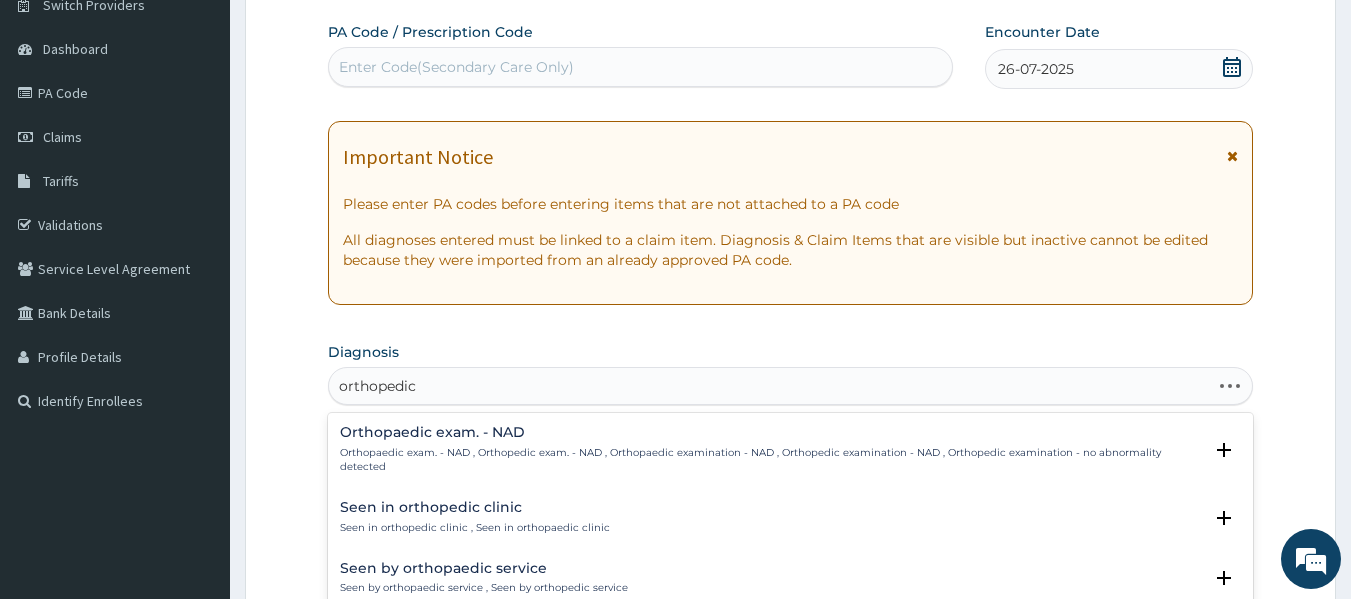 type on "orthopedic" 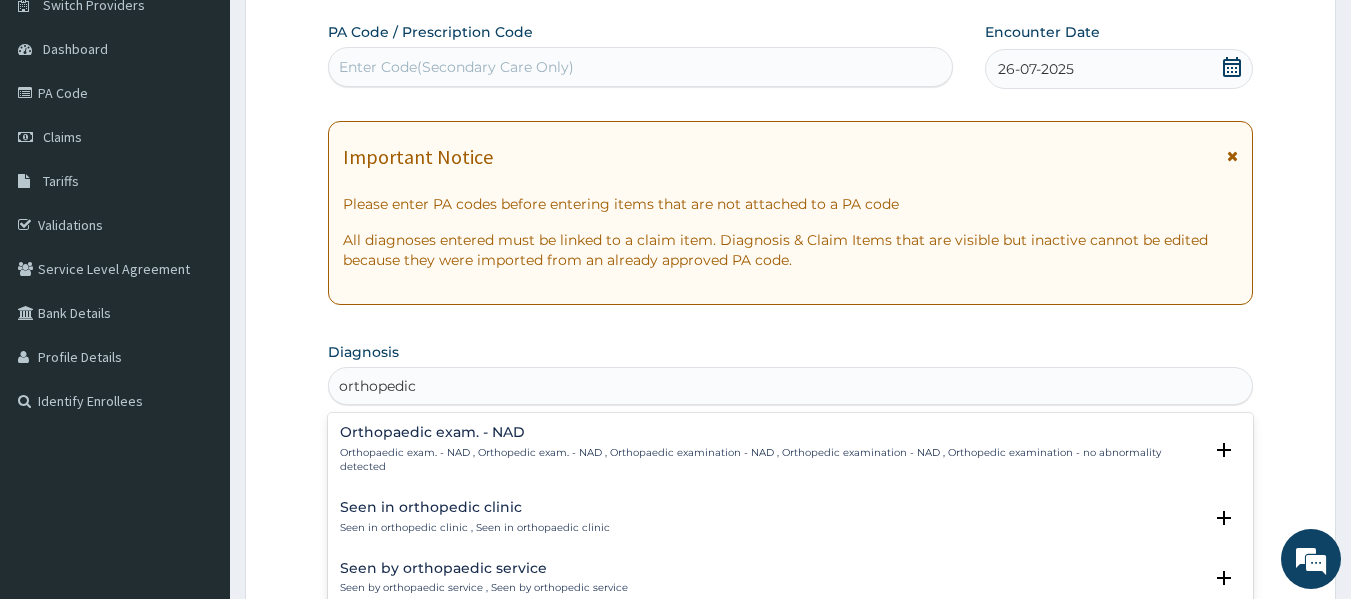 click on "Orthopaedic exam. - NAD" at bounding box center (771, 432) 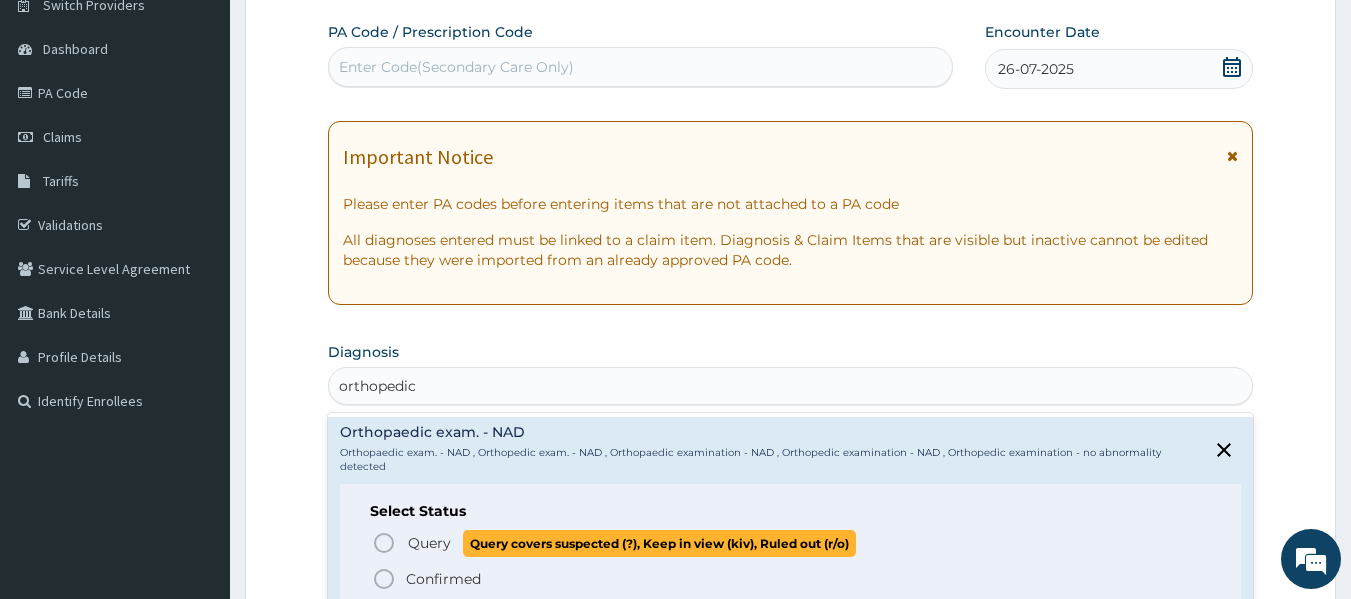 click 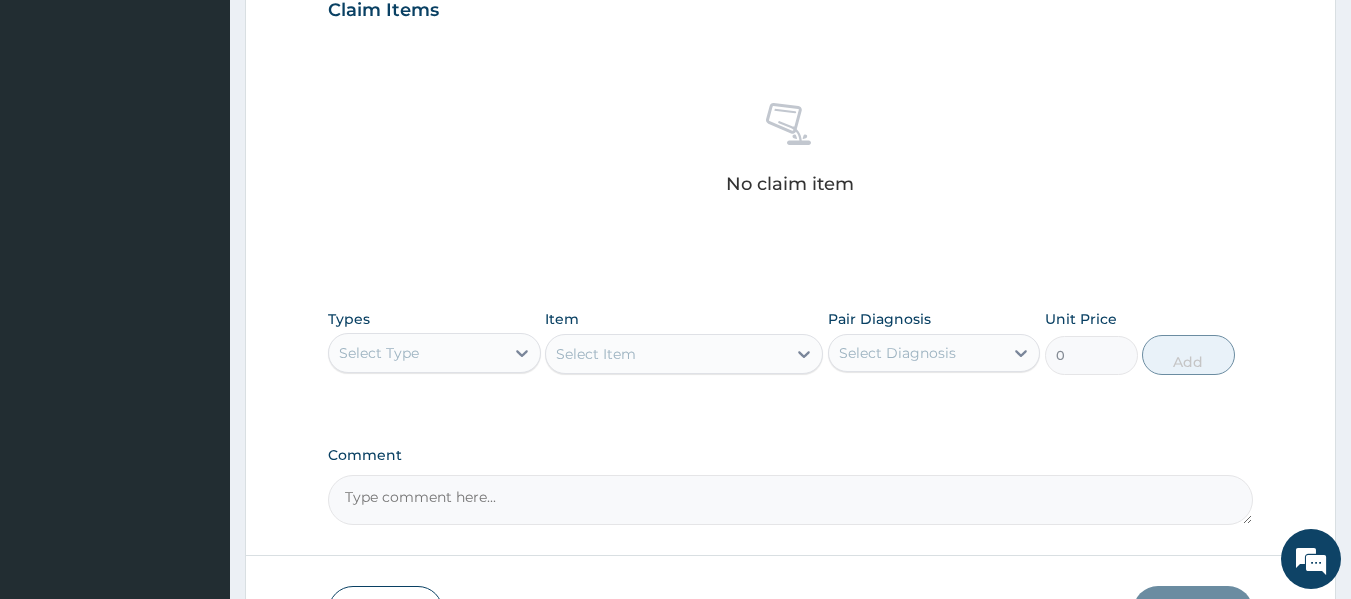 scroll, scrollTop: 709, scrollLeft: 0, axis: vertical 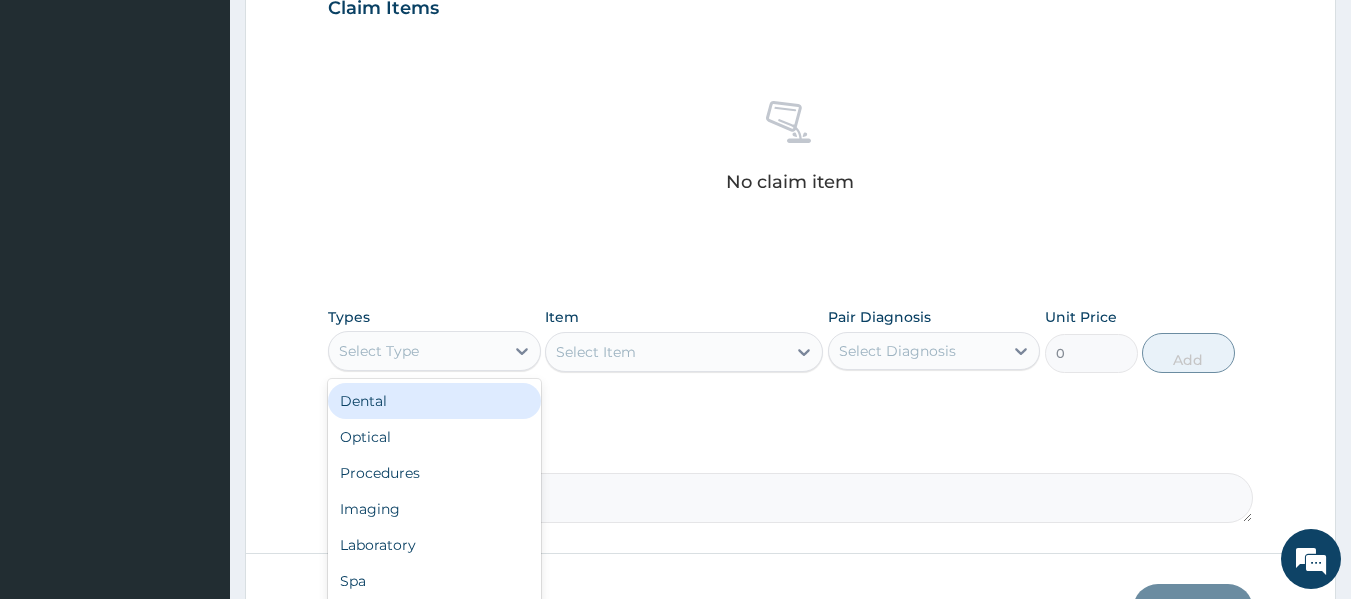 click on "Select Type" at bounding box center [416, 351] 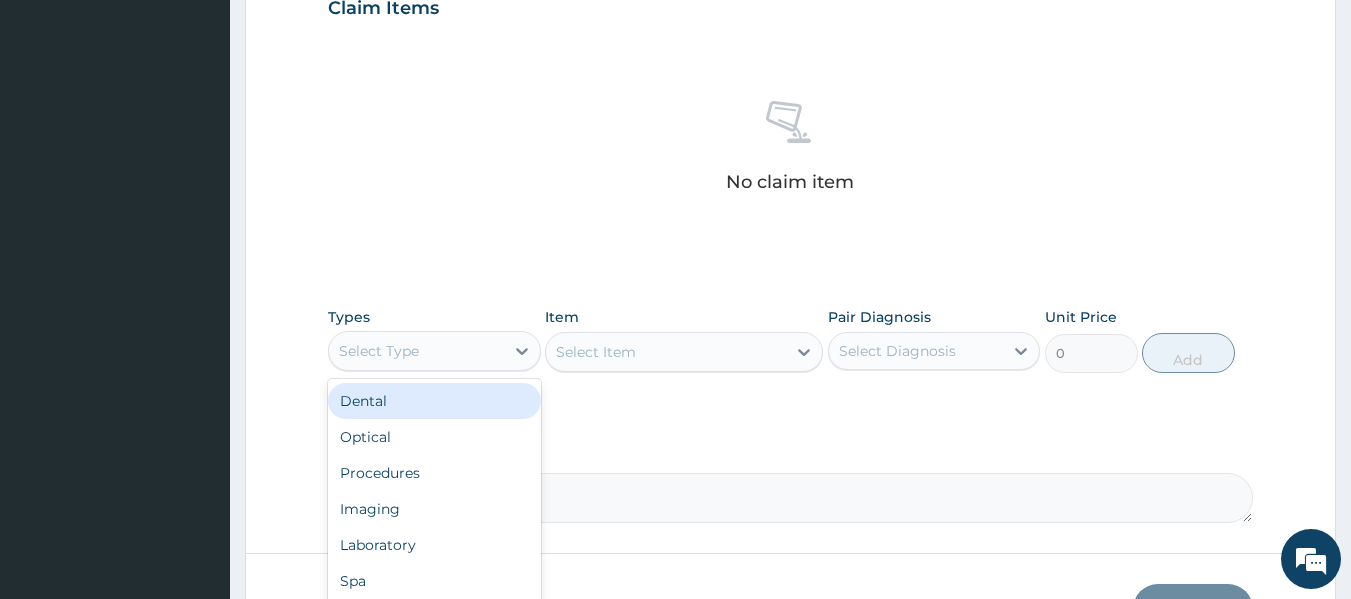 type on "[" 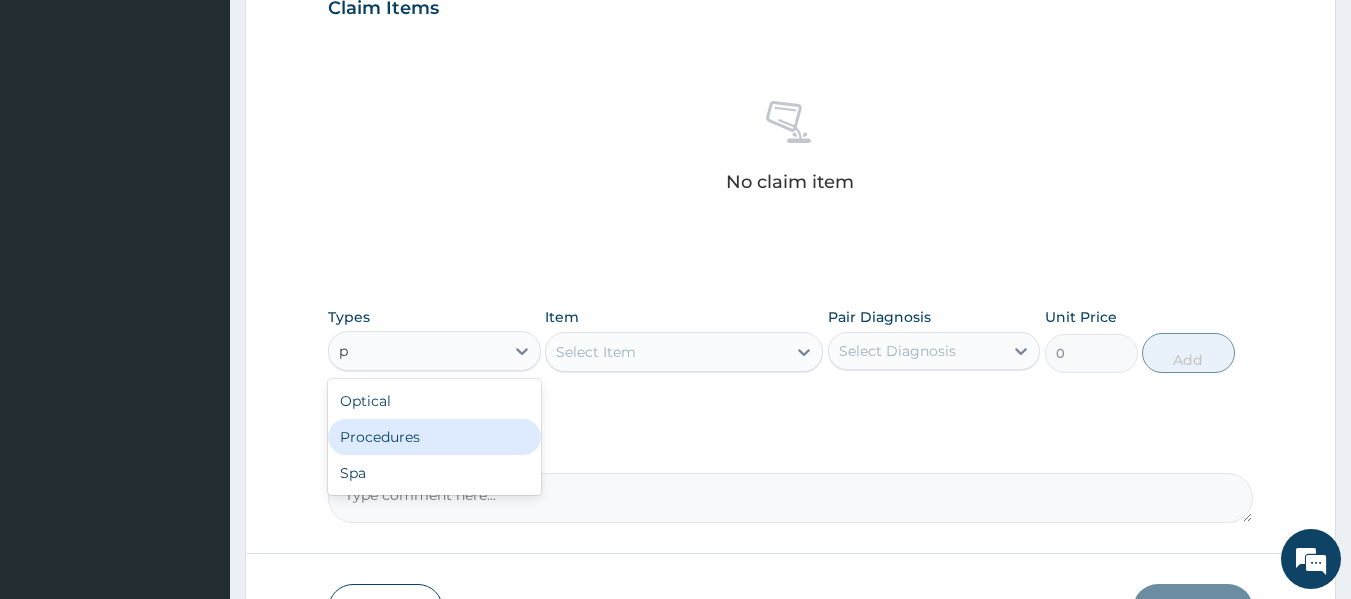 click on "Procedures" at bounding box center [434, 437] 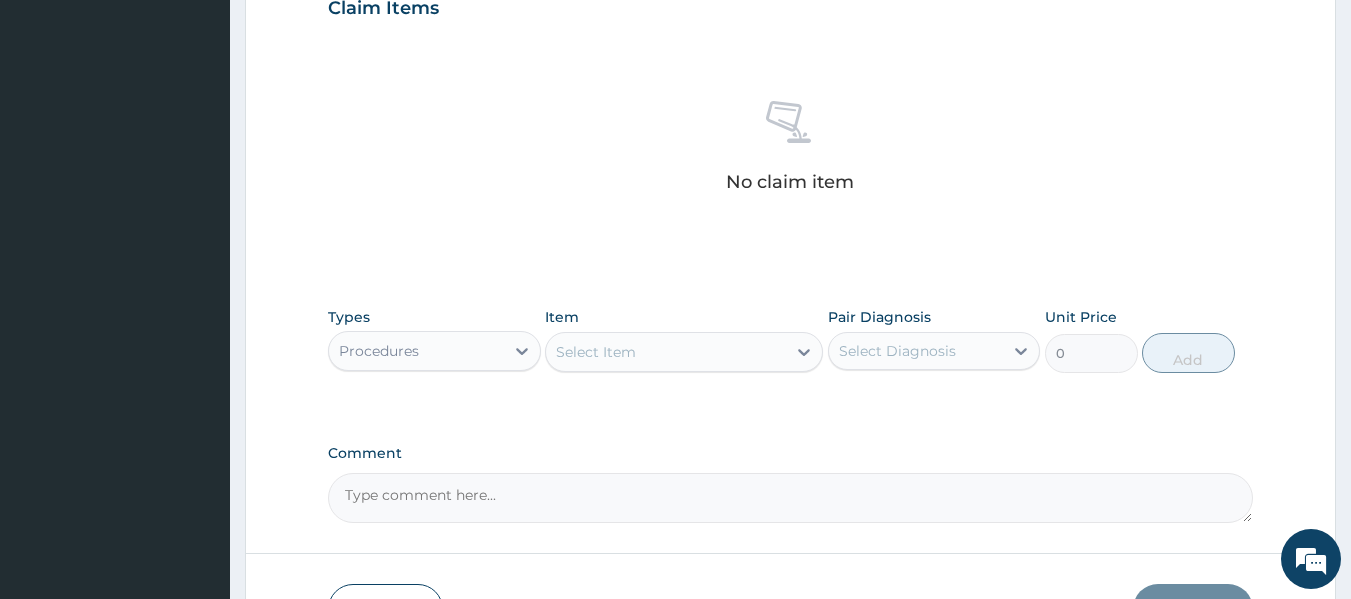 click on "Select Item" at bounding box center (596, 352) 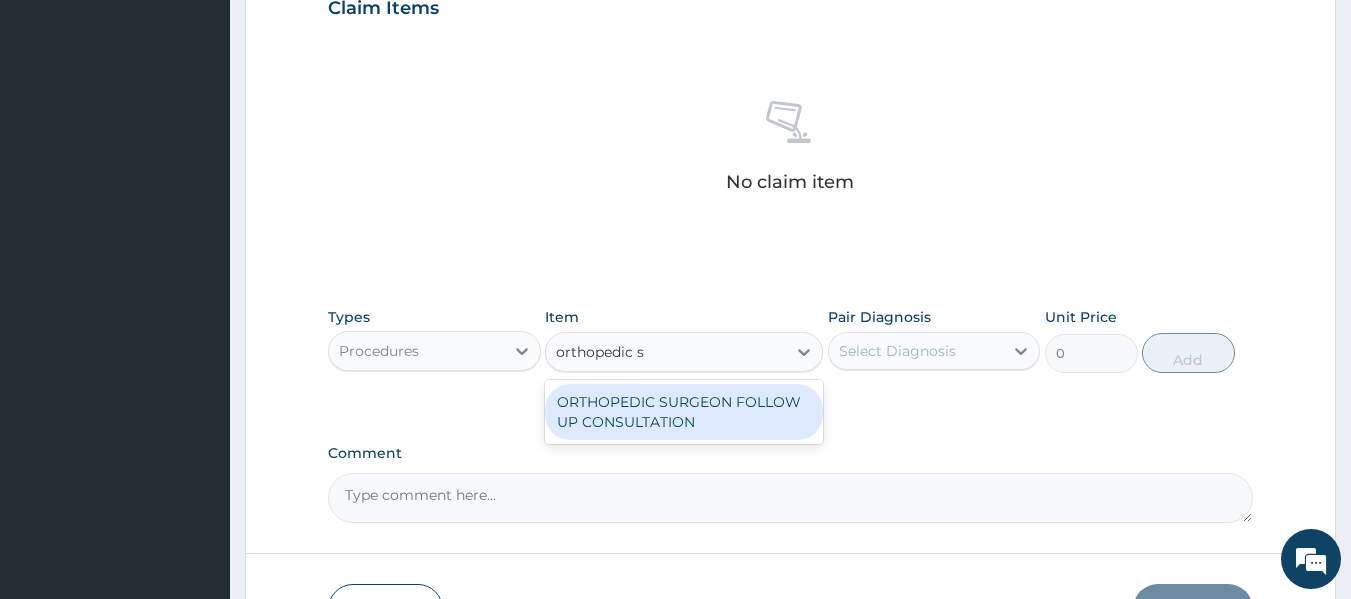 type on "orthopedic su" 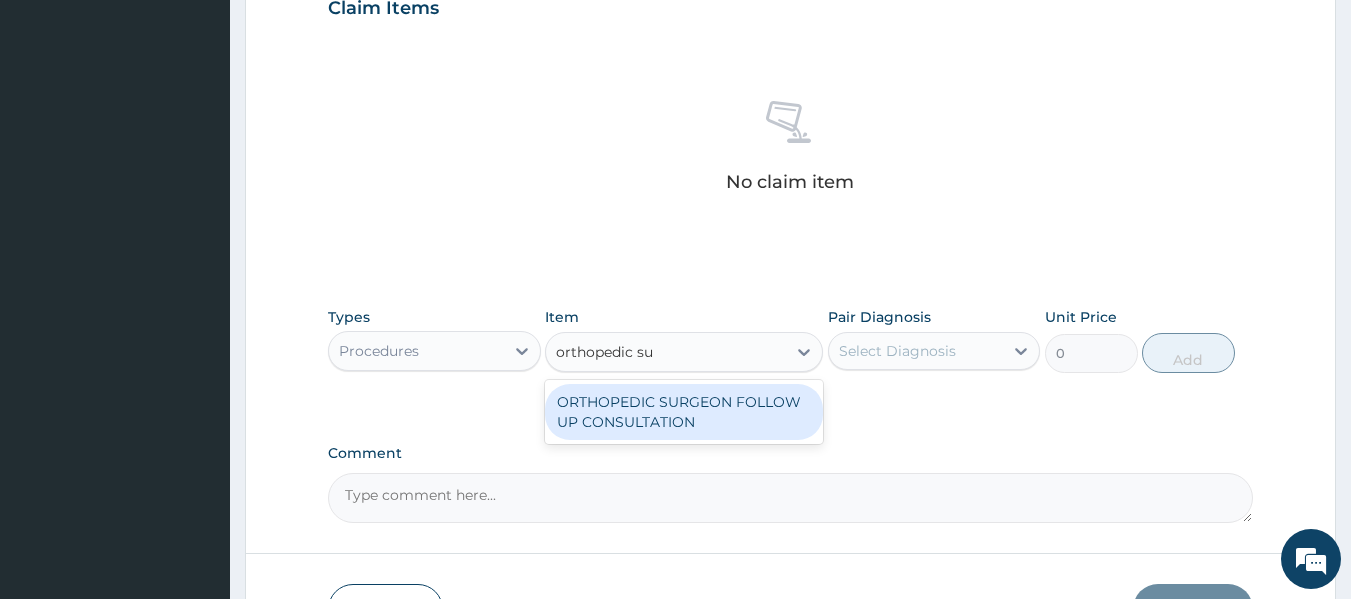 click on "ORTHOPEDIC SURGEON FOLLOW UP CONSULTATION" at bounding box center [684, 412] 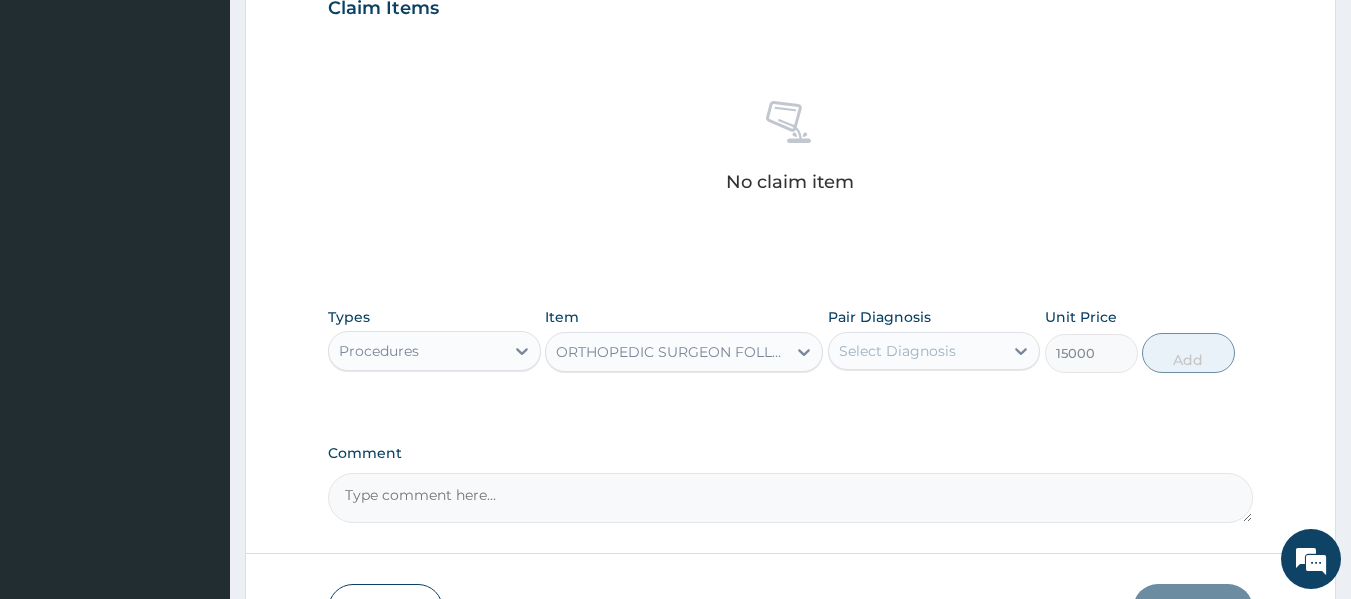 scroll, scrollTop: 0, scrollLeft: 0, axis: both 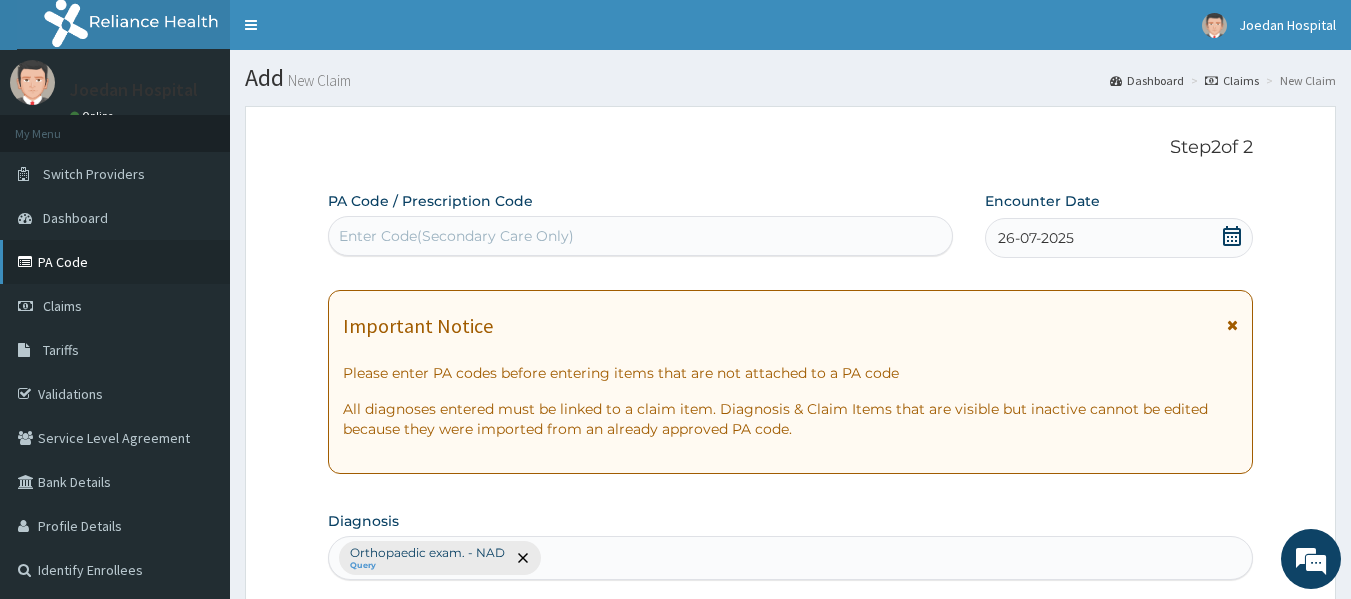 click on "PA Code" at bounding box center (115, 262) 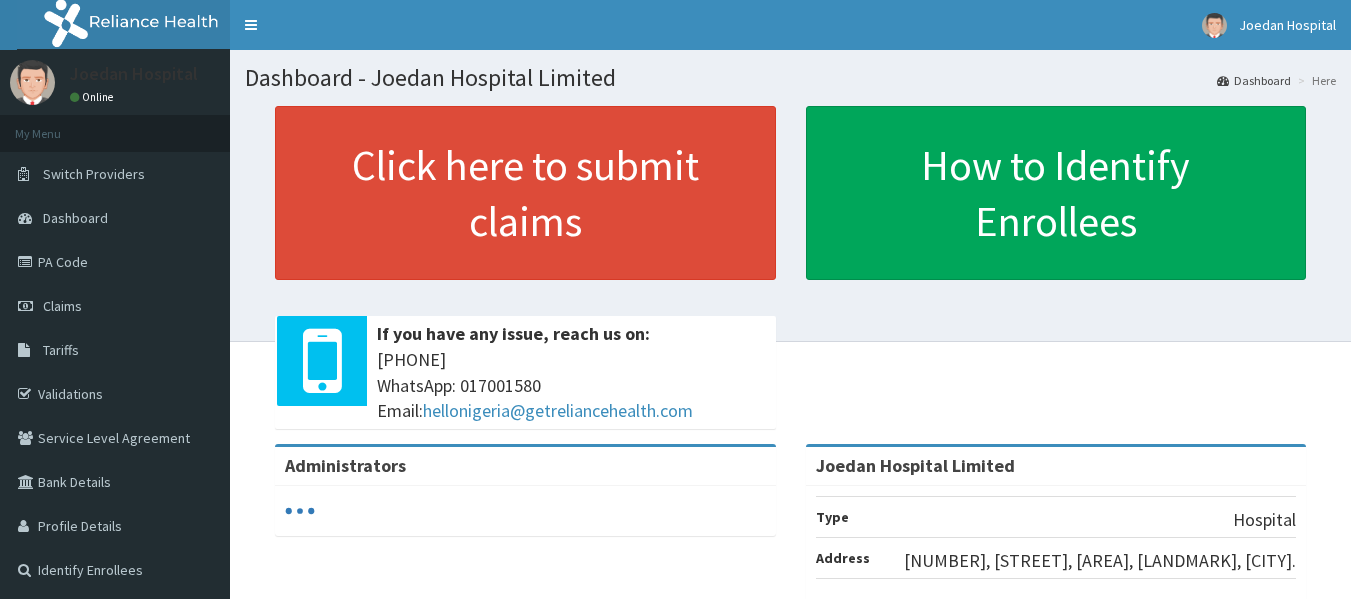 scroll, scrollTop: 0, scrollLeft: 0, axis: both 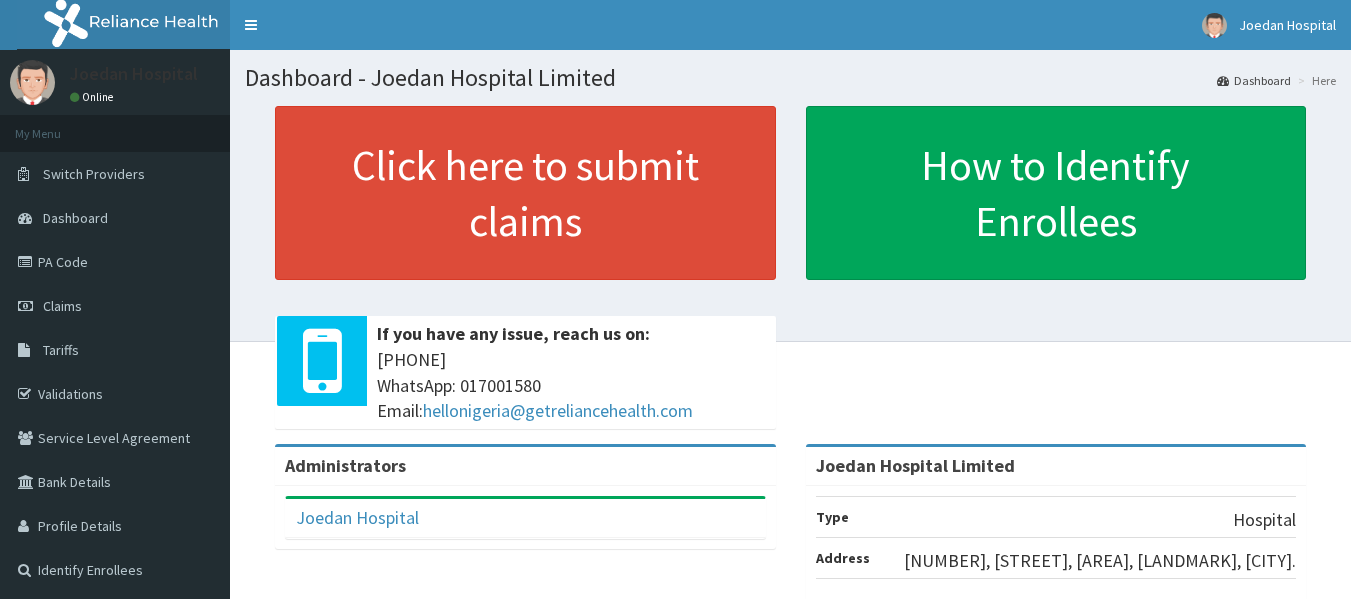 click on "PA Code" at bounding box center [115, 262] 